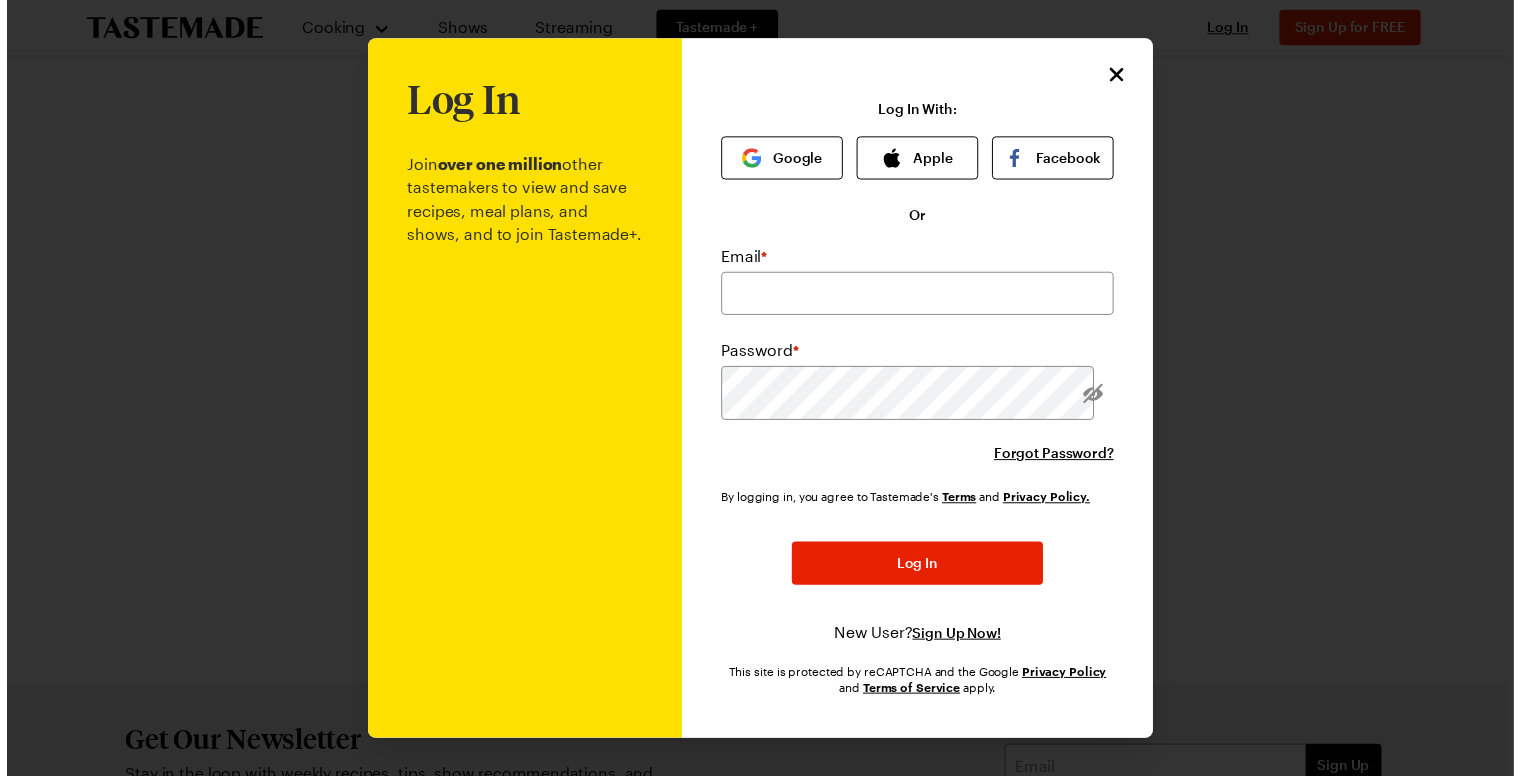 scroll, scrollTop: 0, scrollLeft: 0, axis: both 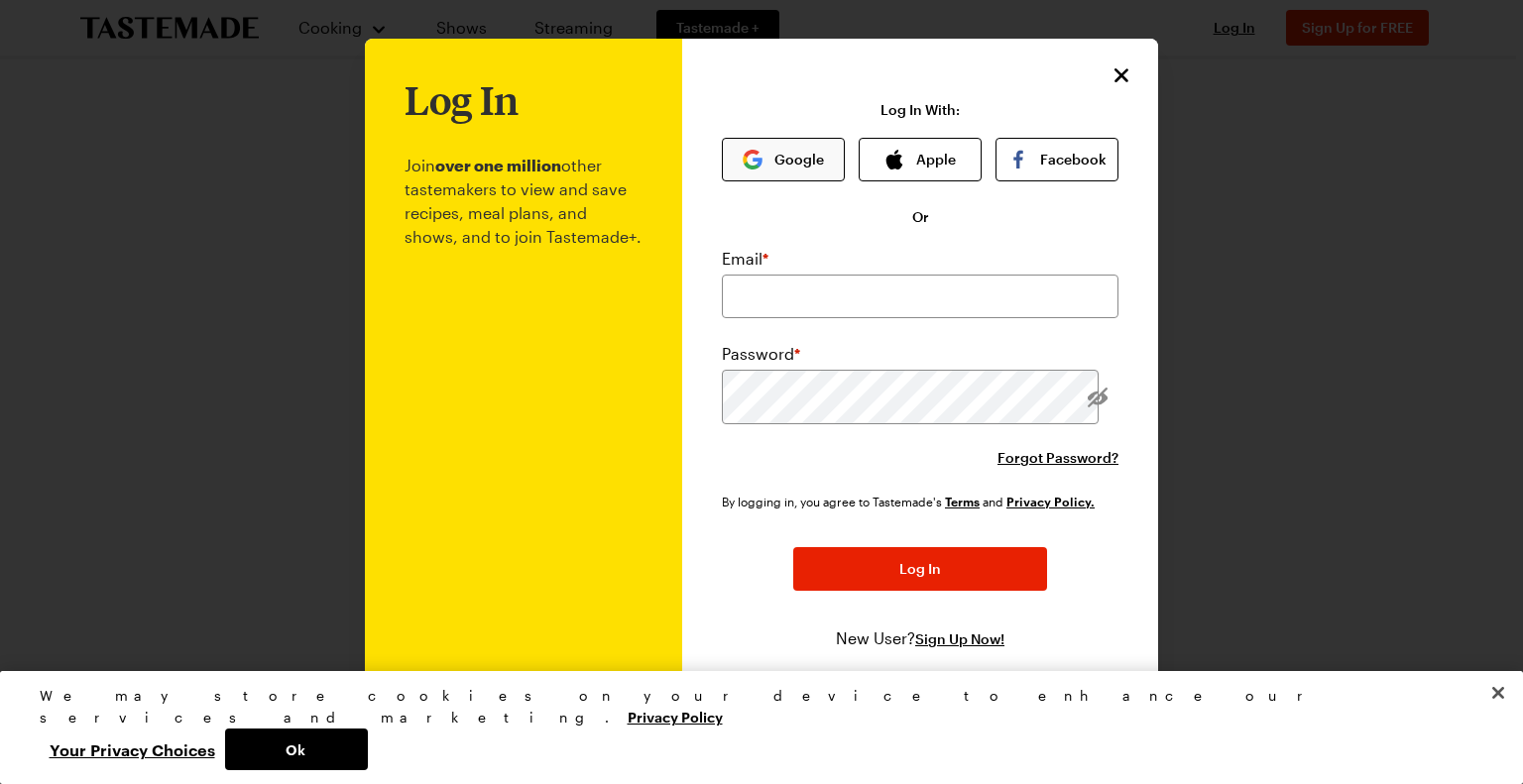 click on "Google" at bounding box center [783, 160] 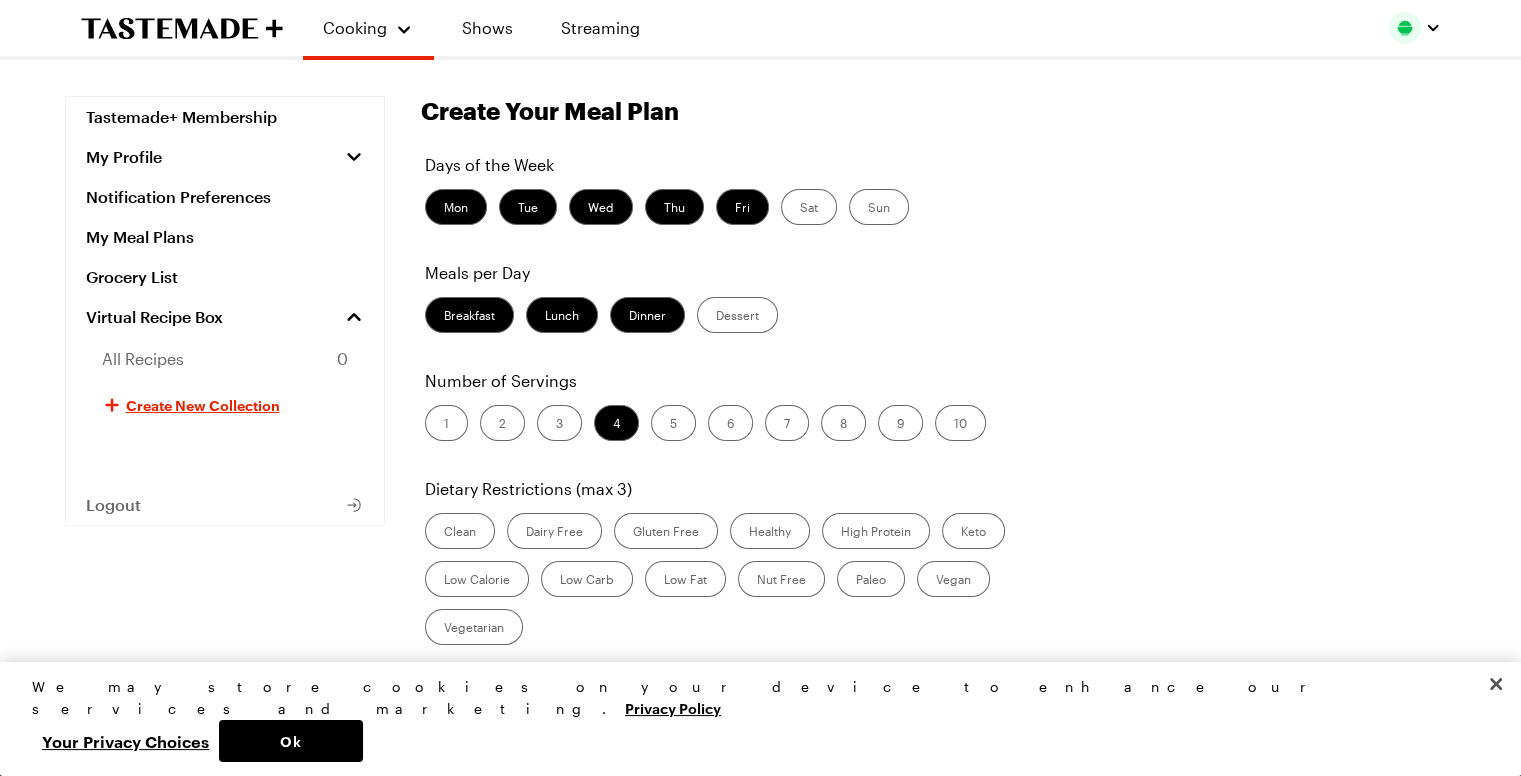 scroll, scrollTop: 0, scrollLeft: 0, axis: both 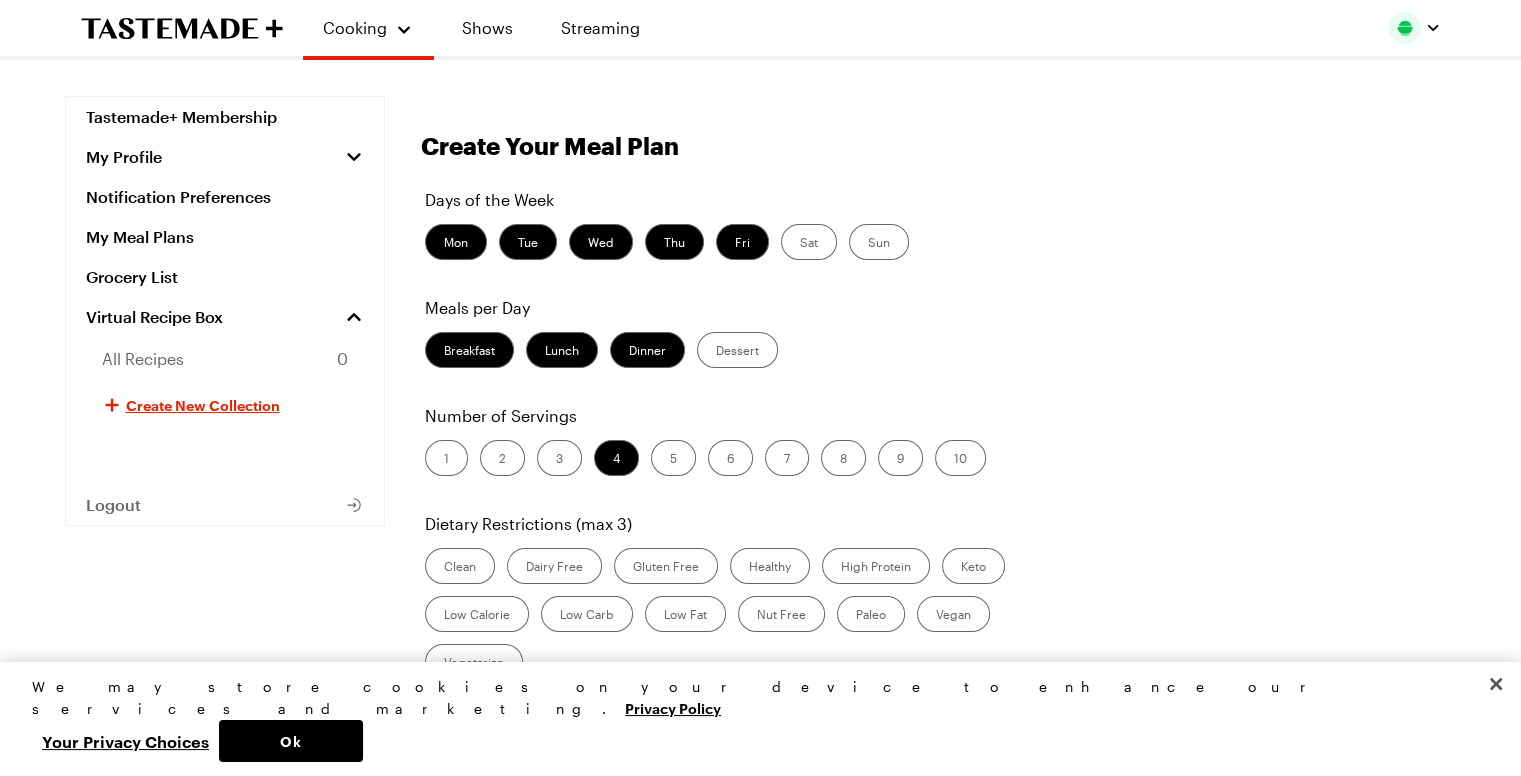 click on "Sat" at bounding box center [809, 242] 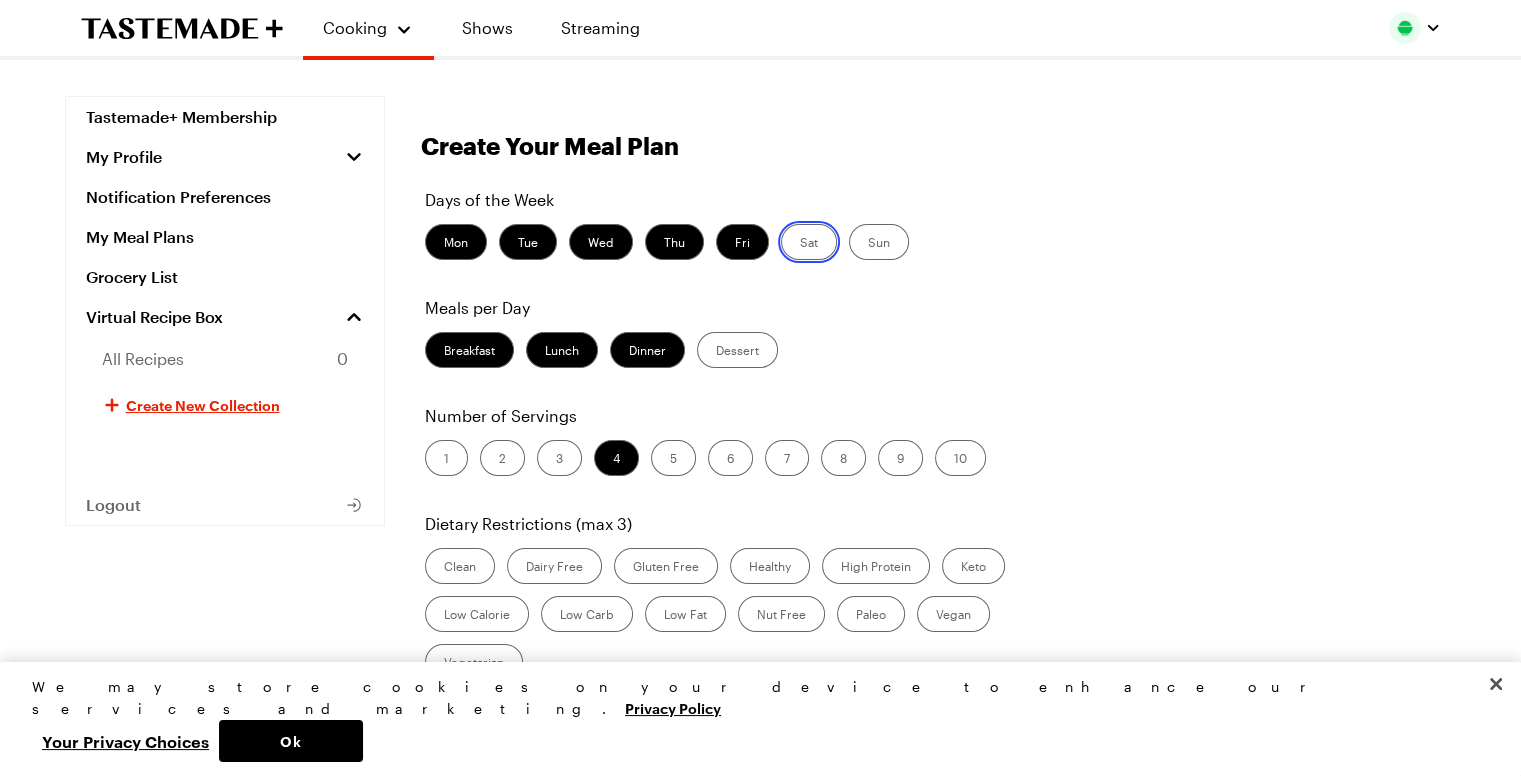 click on "Sat" at bounding box center (800, 244) 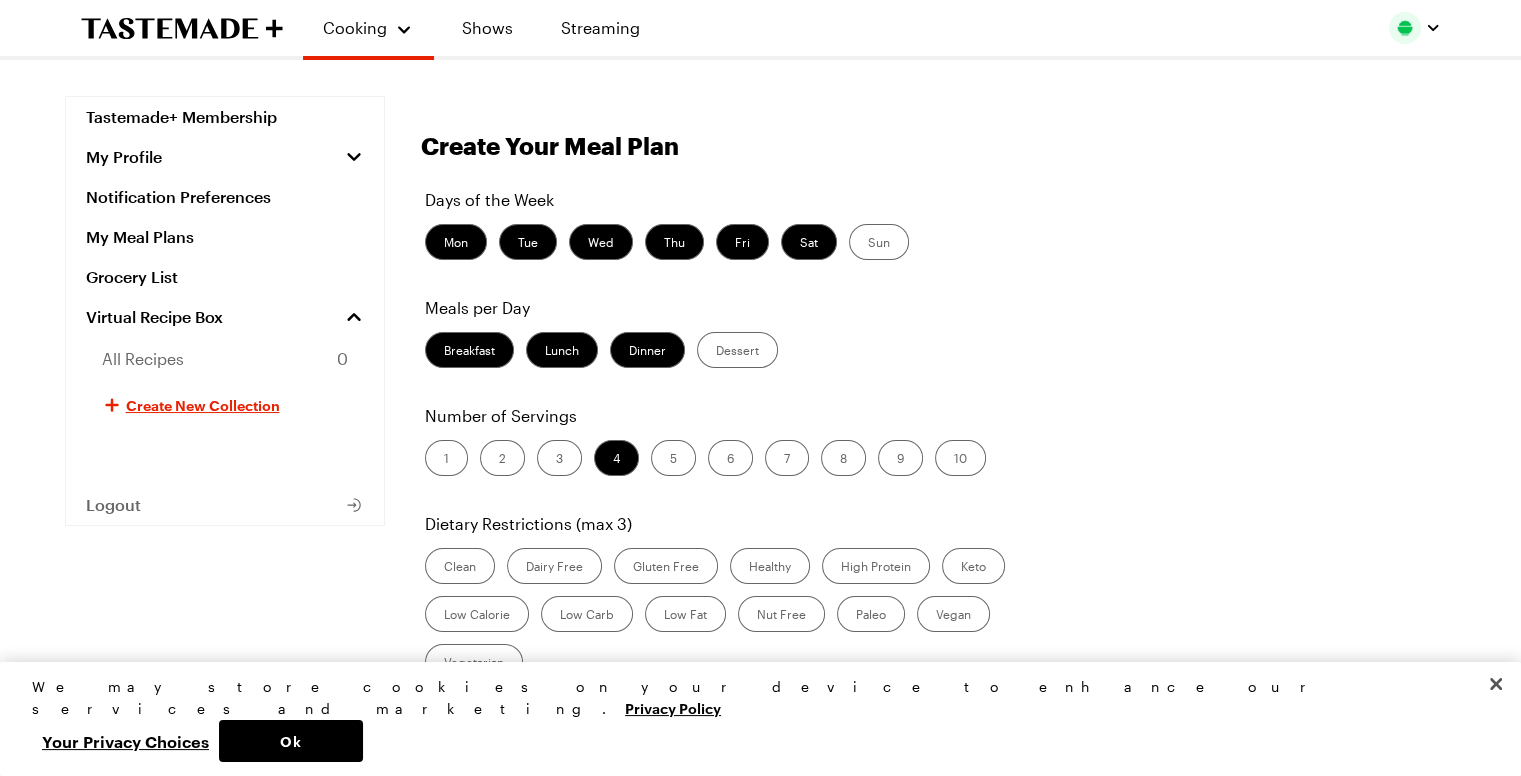 click on "Sun" at bounding box center (879, 242) 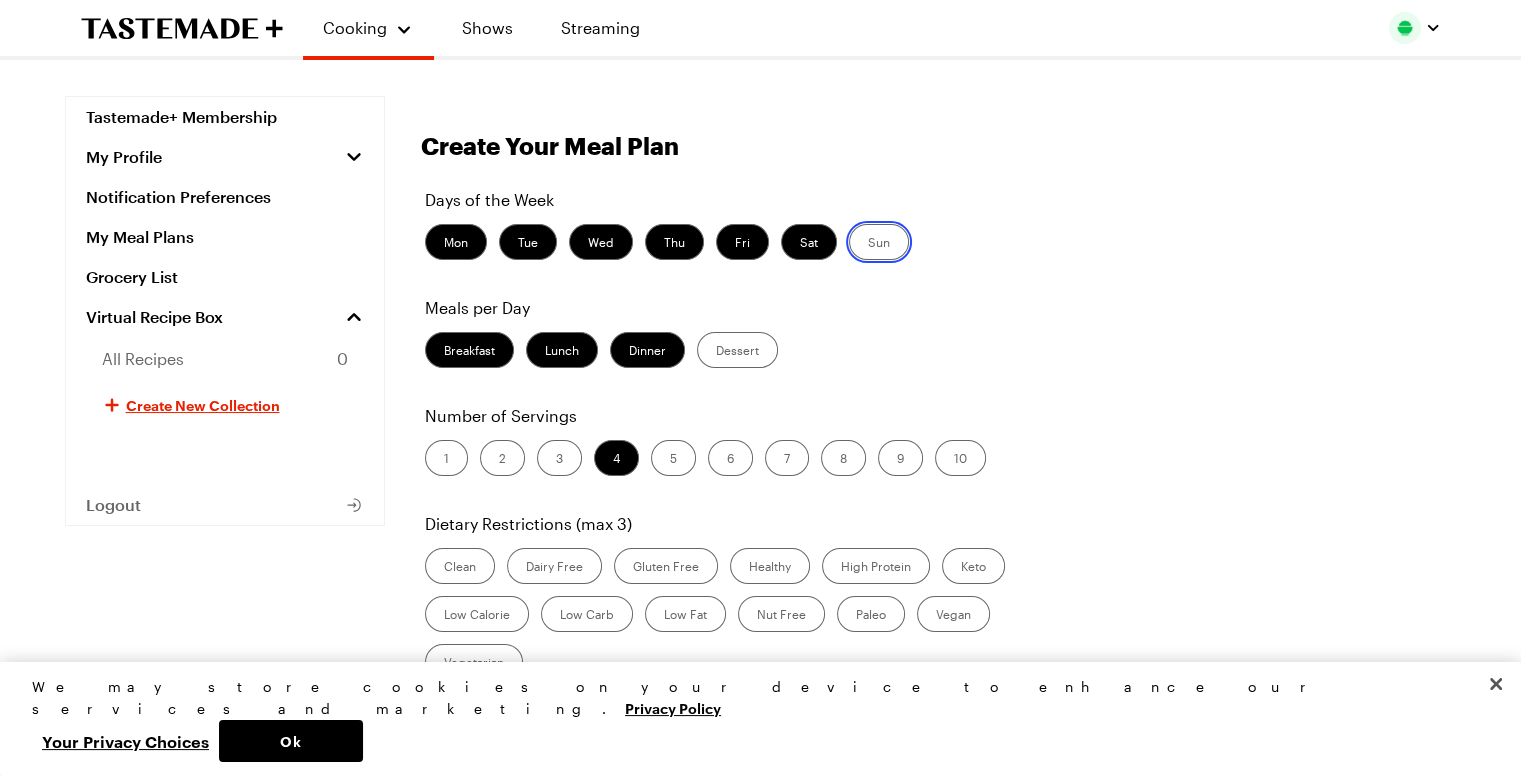 click on "Sun" at bounding box center [868, 244] 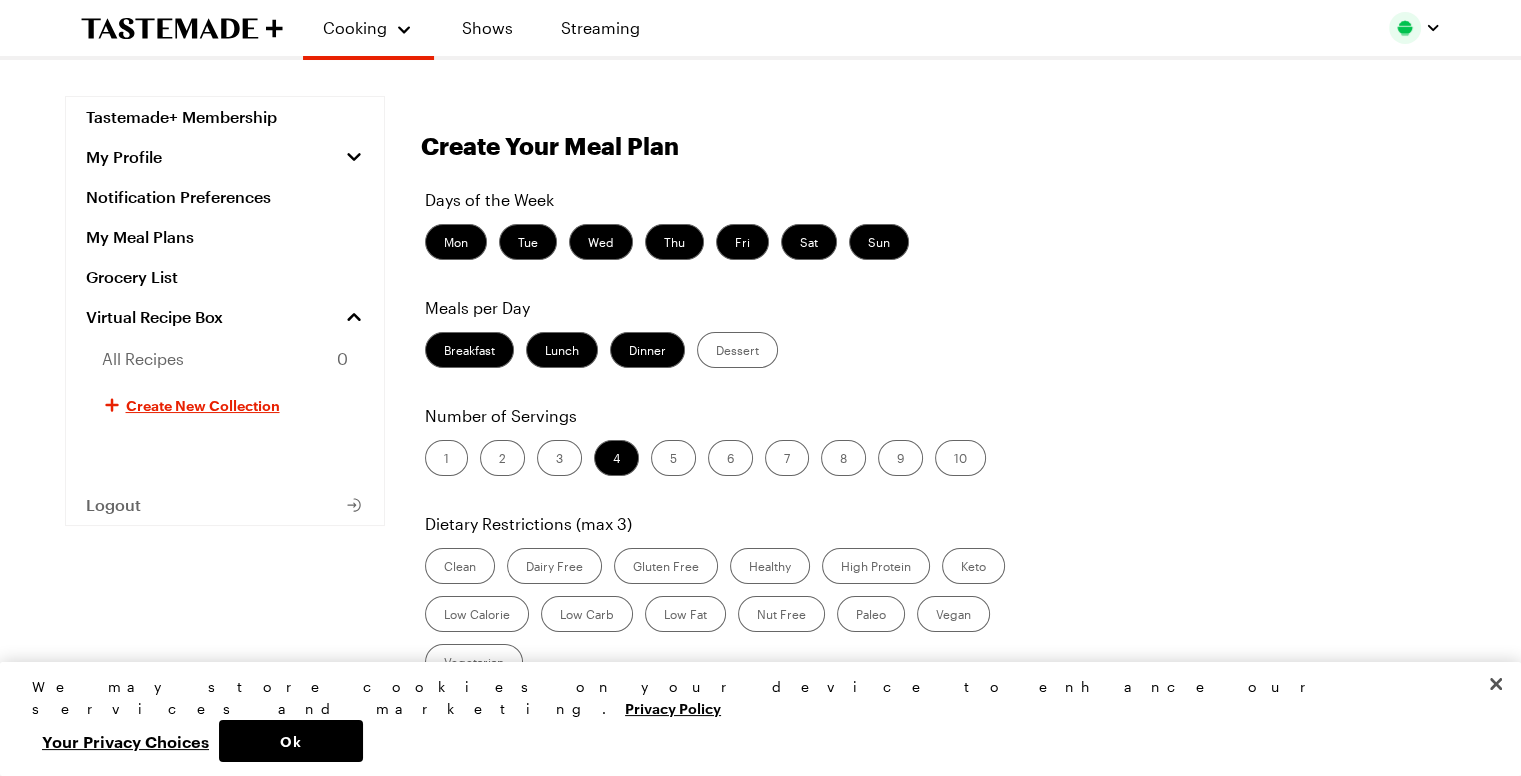 click on "Dessert" at bounding box center [737, 350] 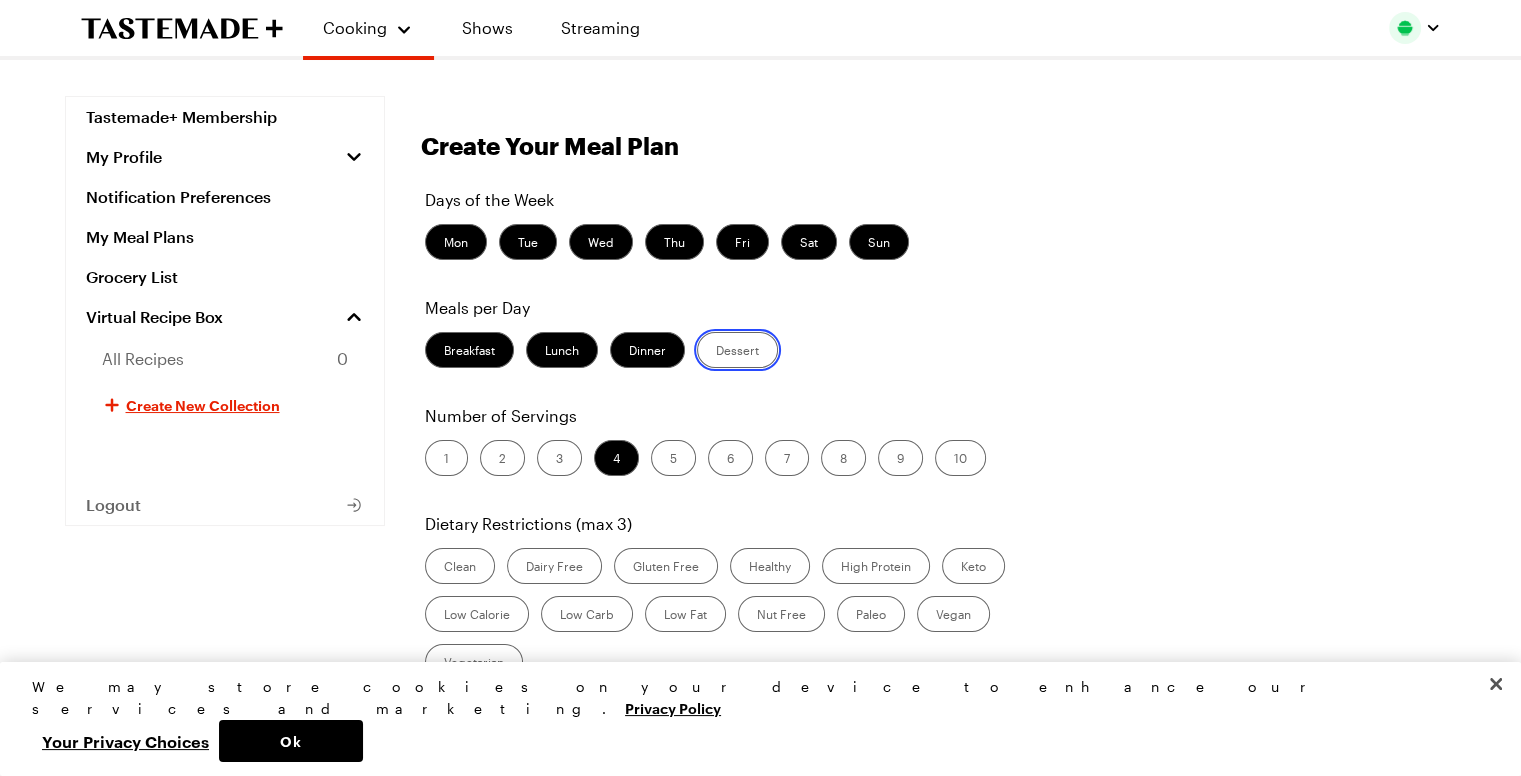 click on "Dessert" at bounding box center [716, 352] 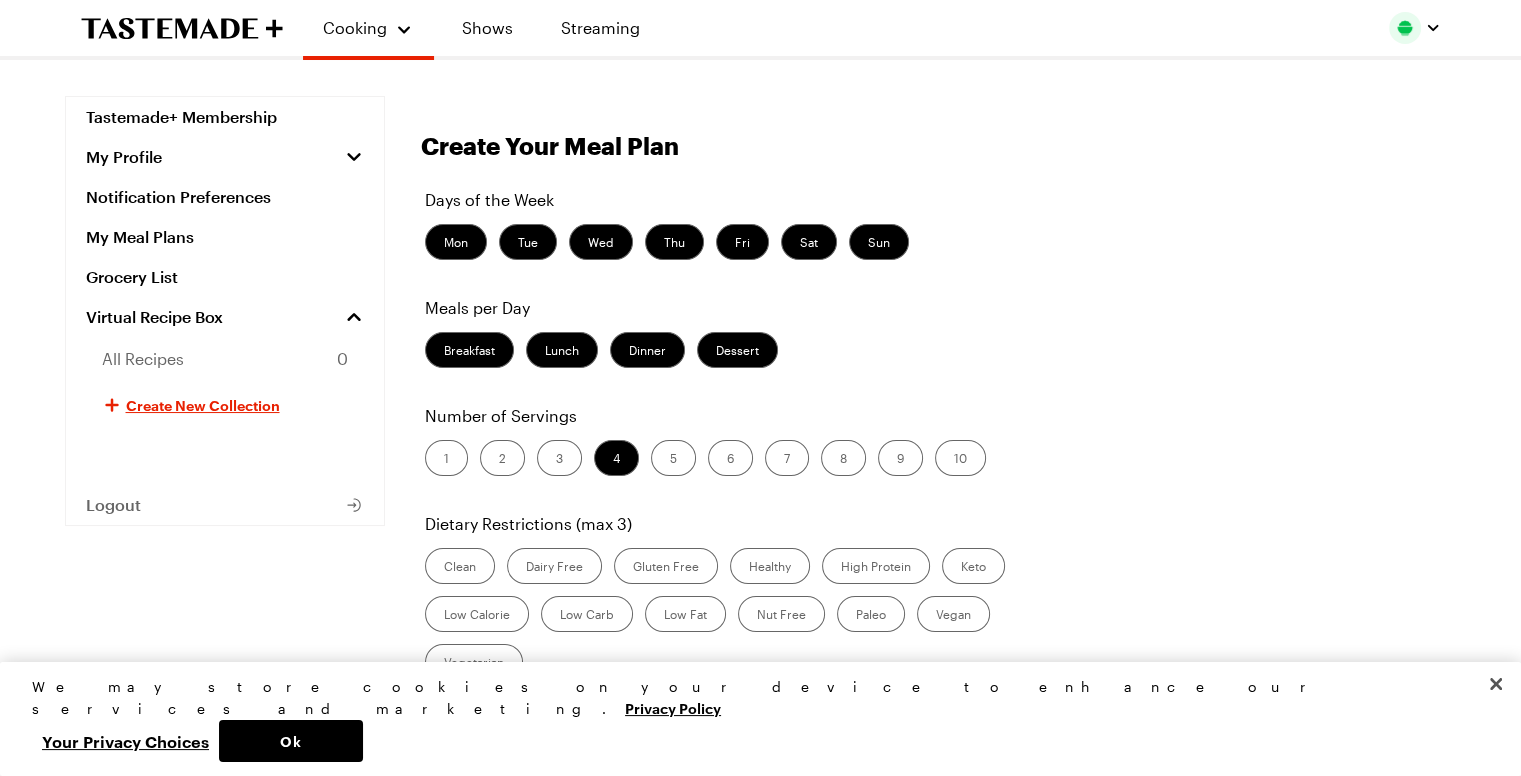 click on "2" at bounding box center [502, 458] 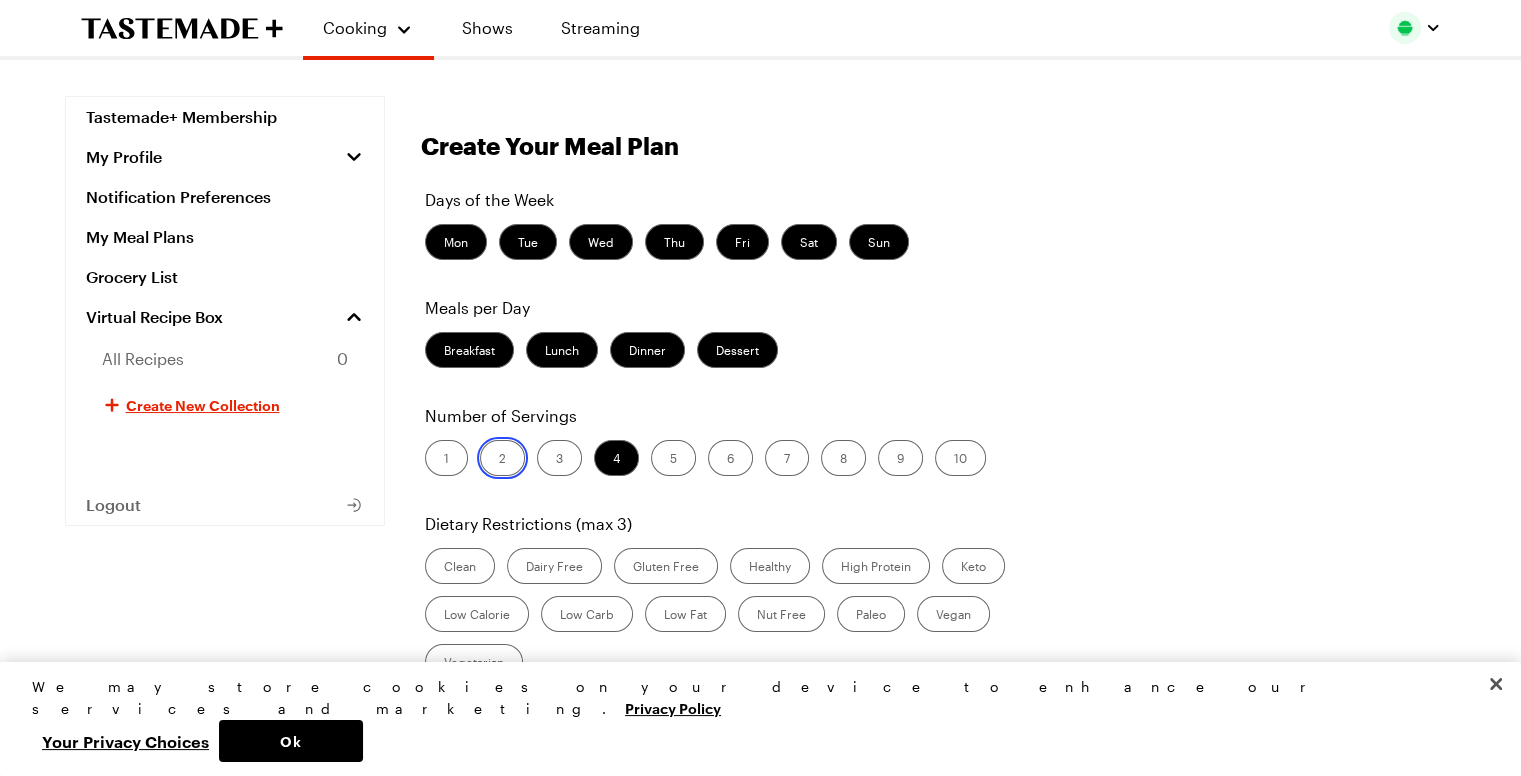 click on "2" at bounding box center (499, 460) 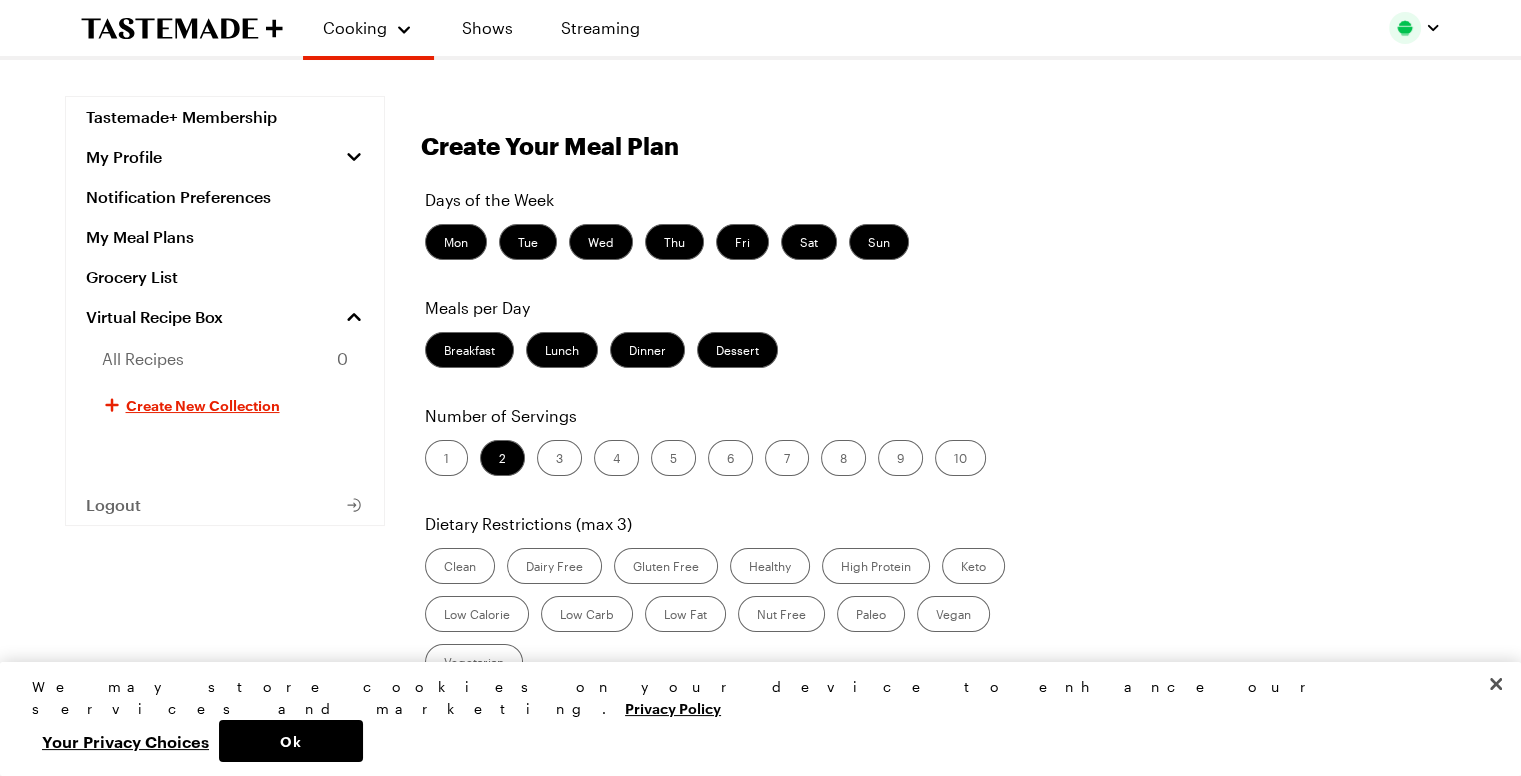 click on "3" at bounding box center (559, 458) 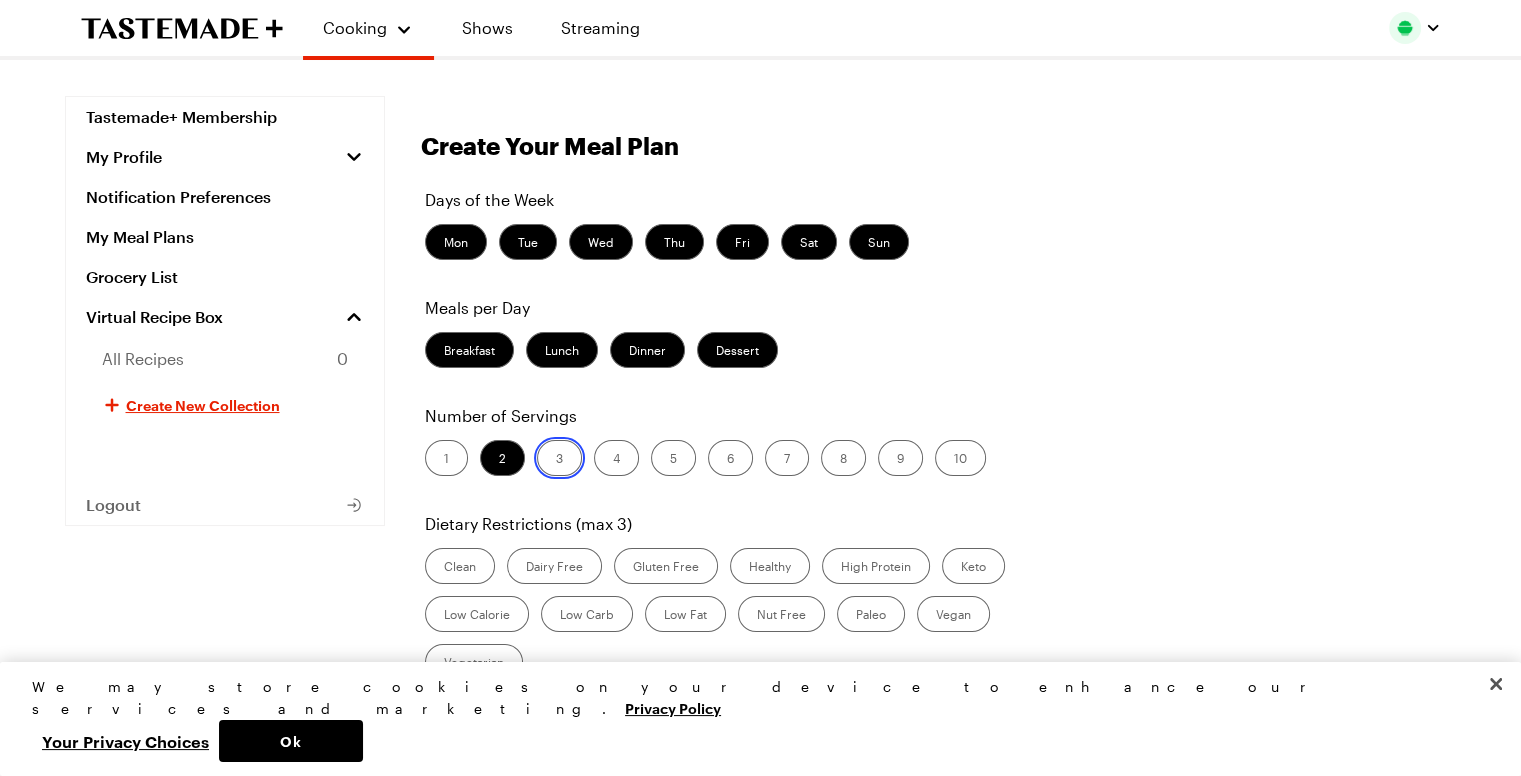 click on "3" at bounding box center [556, 460] 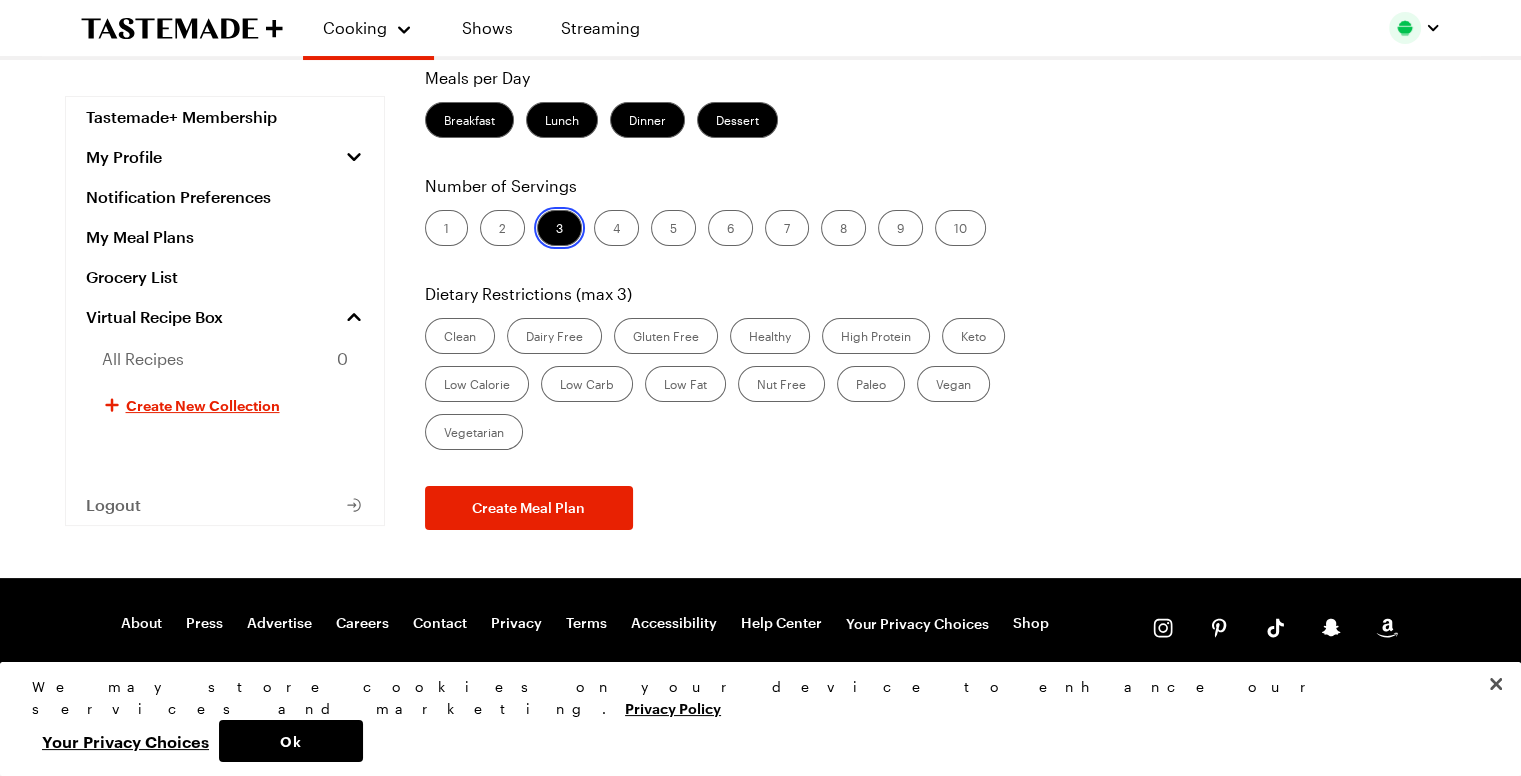 scroll, scrollTop: 300, scrollLeft: 0, axis: vertical 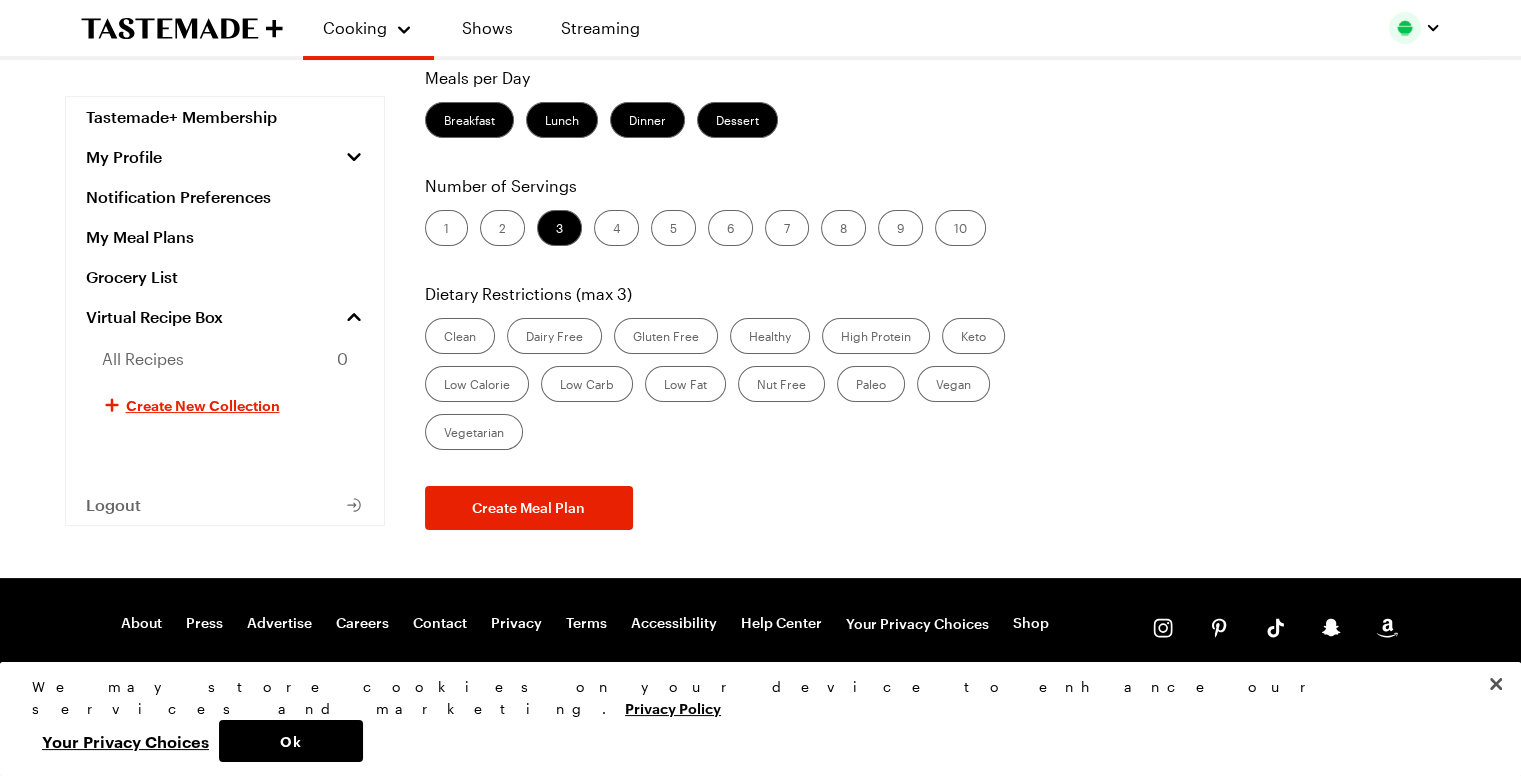 click on "Nut Free" at bounding box center [781, 384] 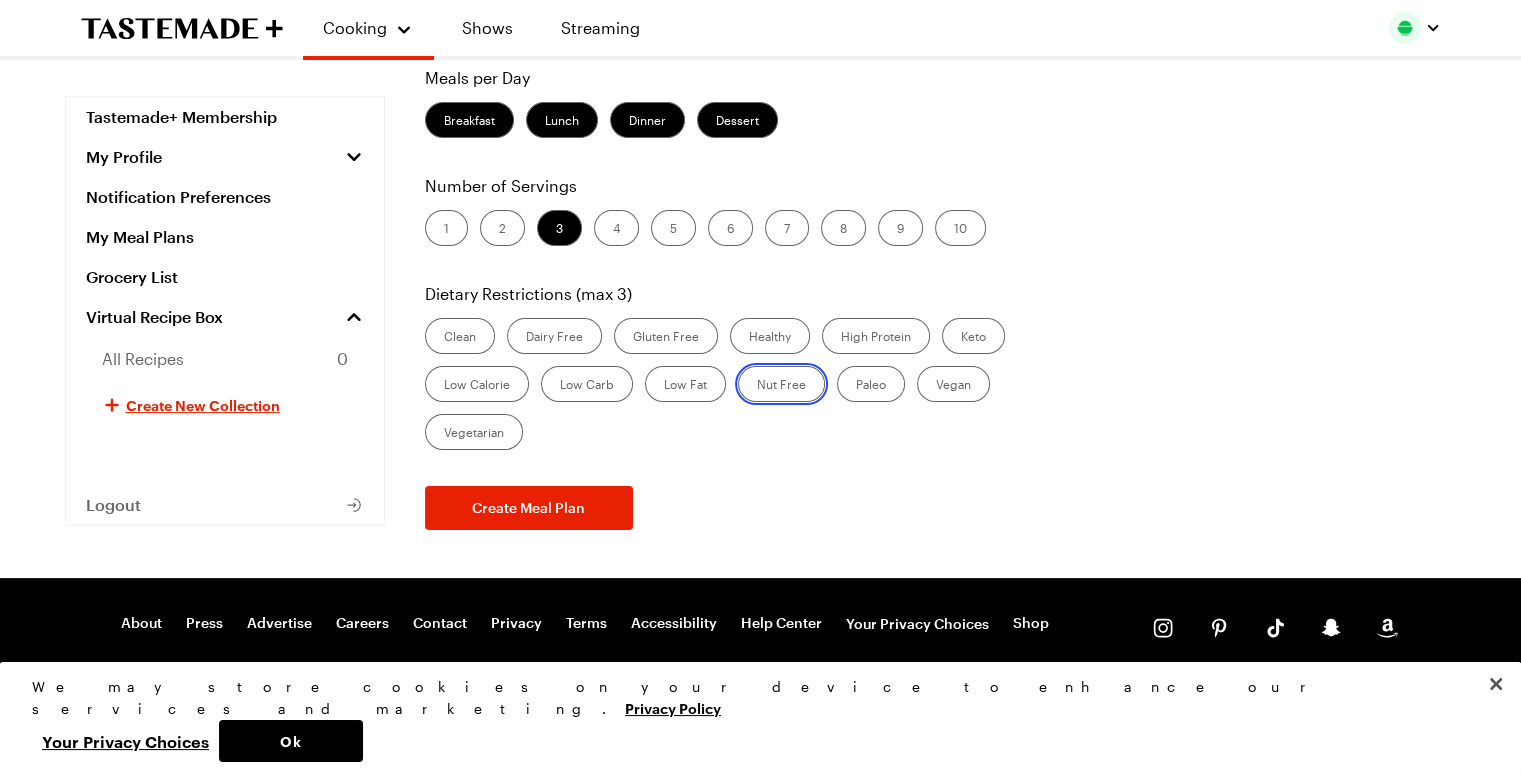 click on "Nut Free" at bounding box center (757, 386) 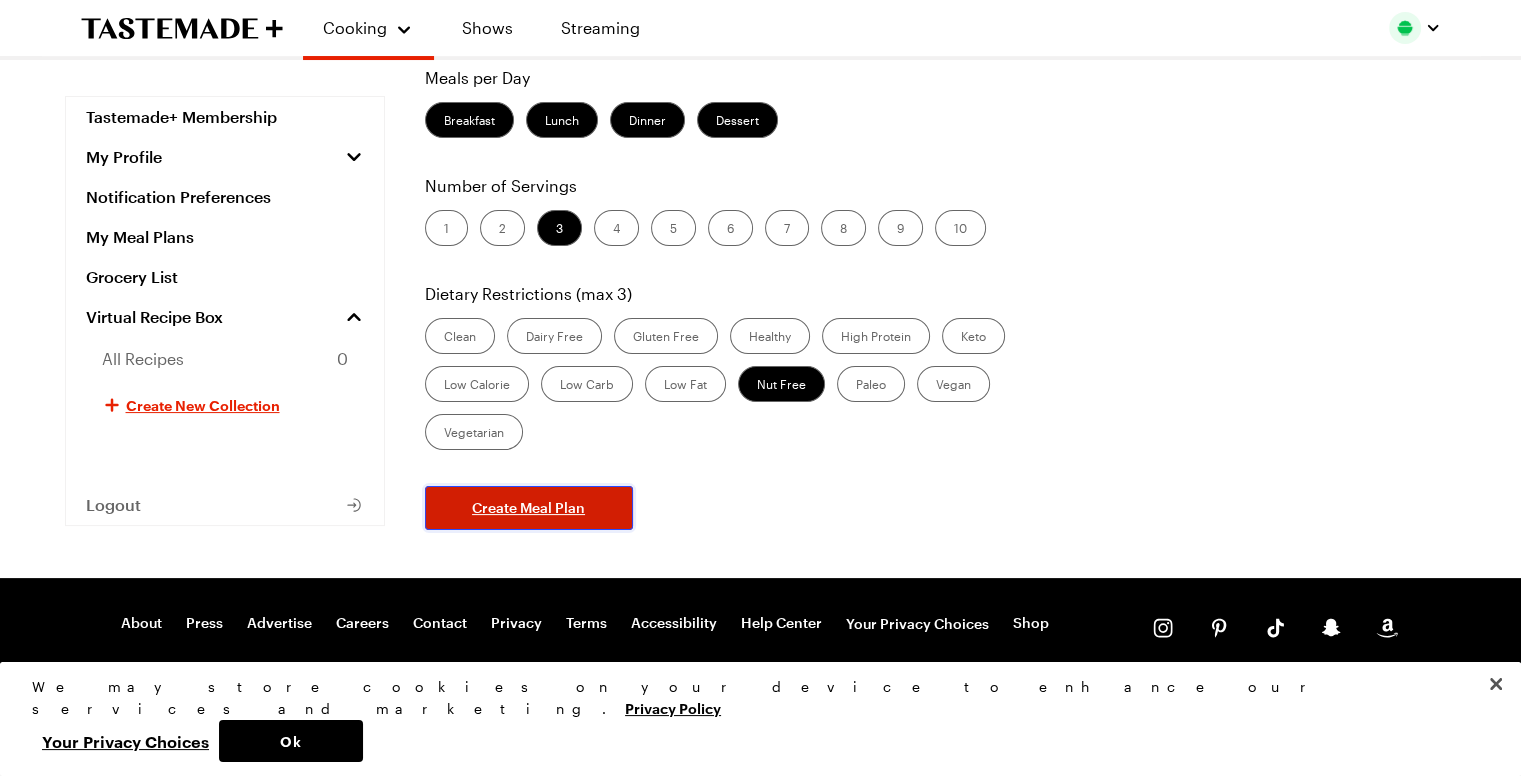 click on "Create Meal Plan" at bounding box center [528, 508] 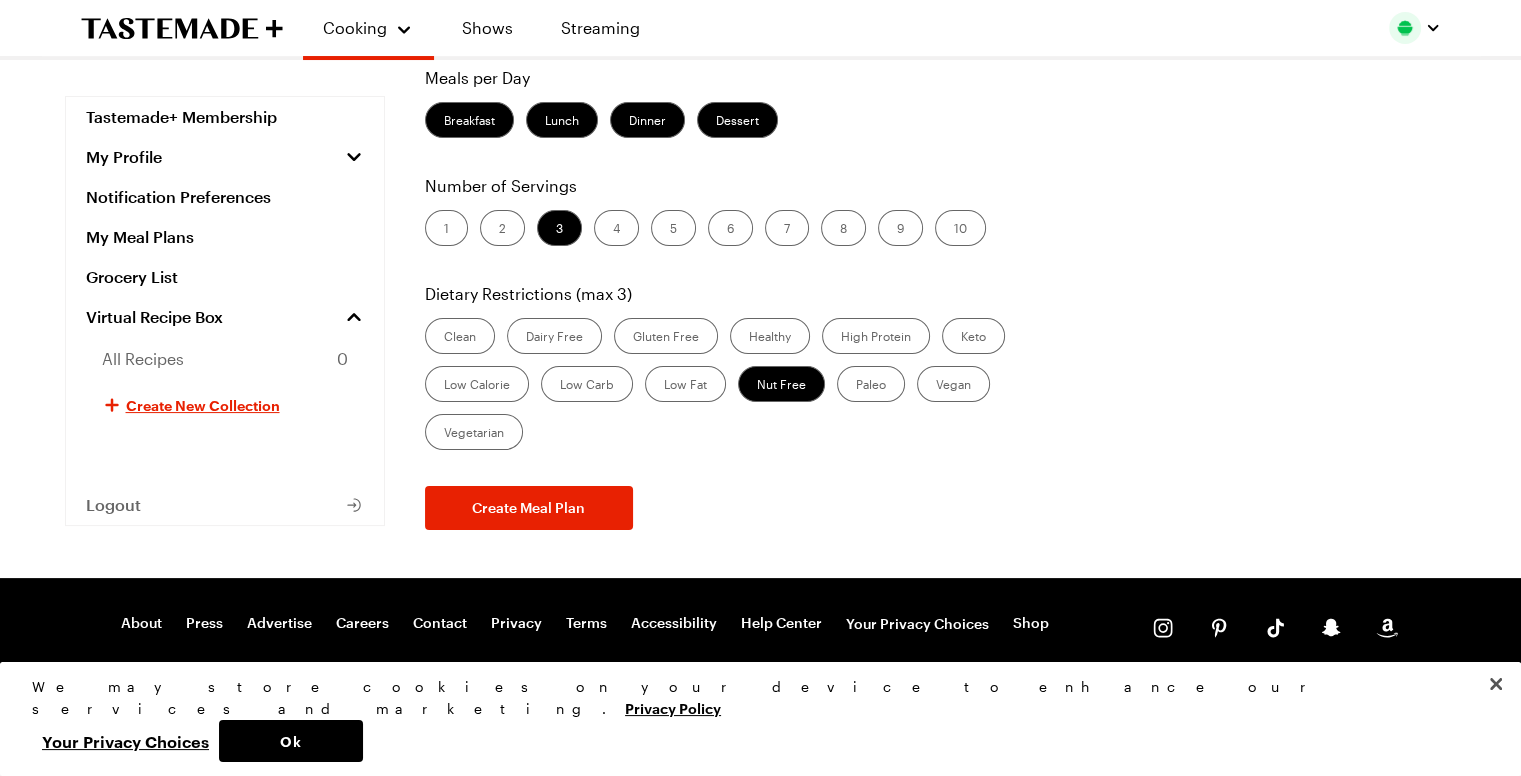 scroll, scrollTop: 0, scrollLeft: 0, axis: both 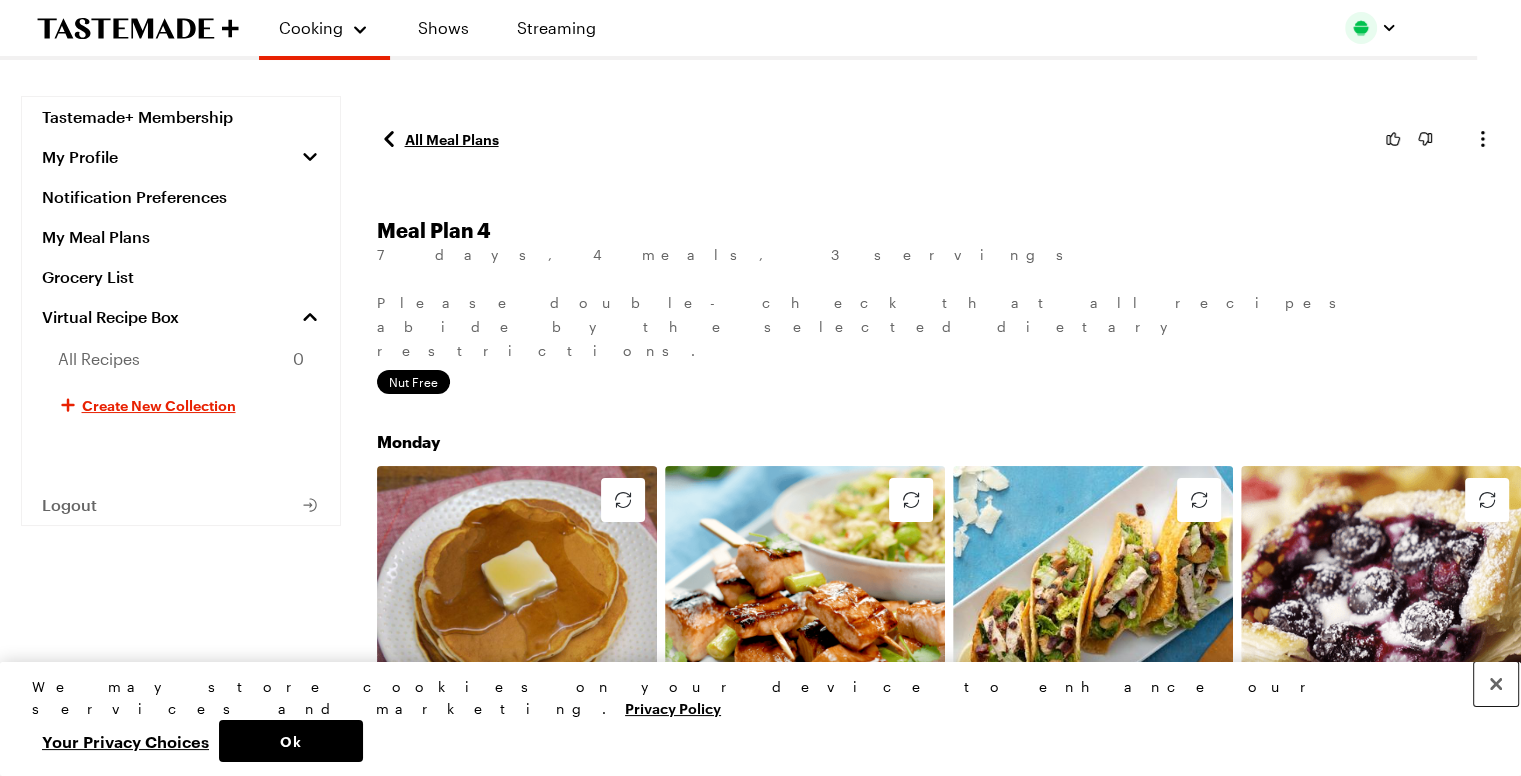 click at bounding box center (1496, 684) 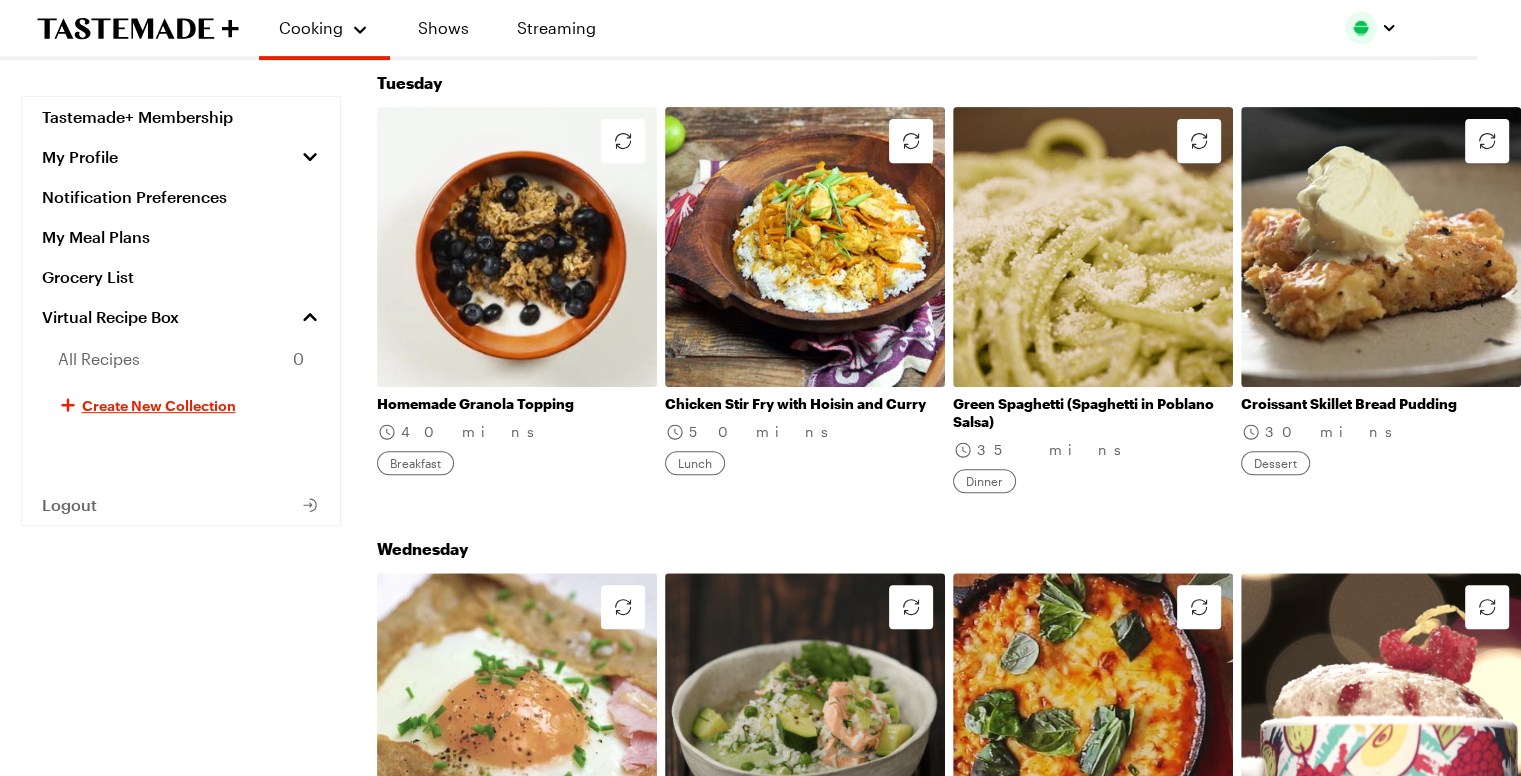 scroll, scrollTop: 900, scrollLeft: 144, axis: both 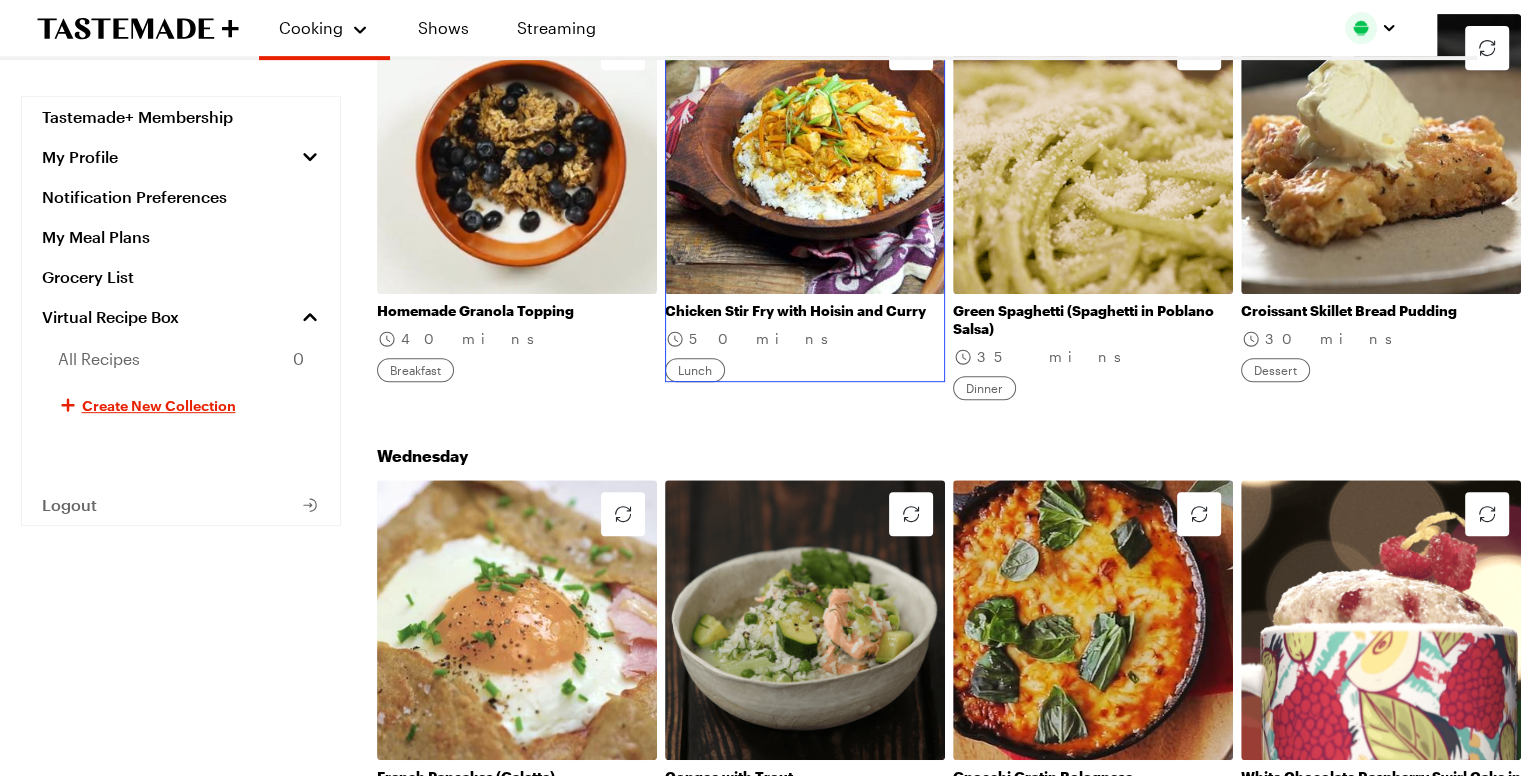 click on "Chicken Stir Fry with Hoisin and Curry" at bounding box center (805, 311) 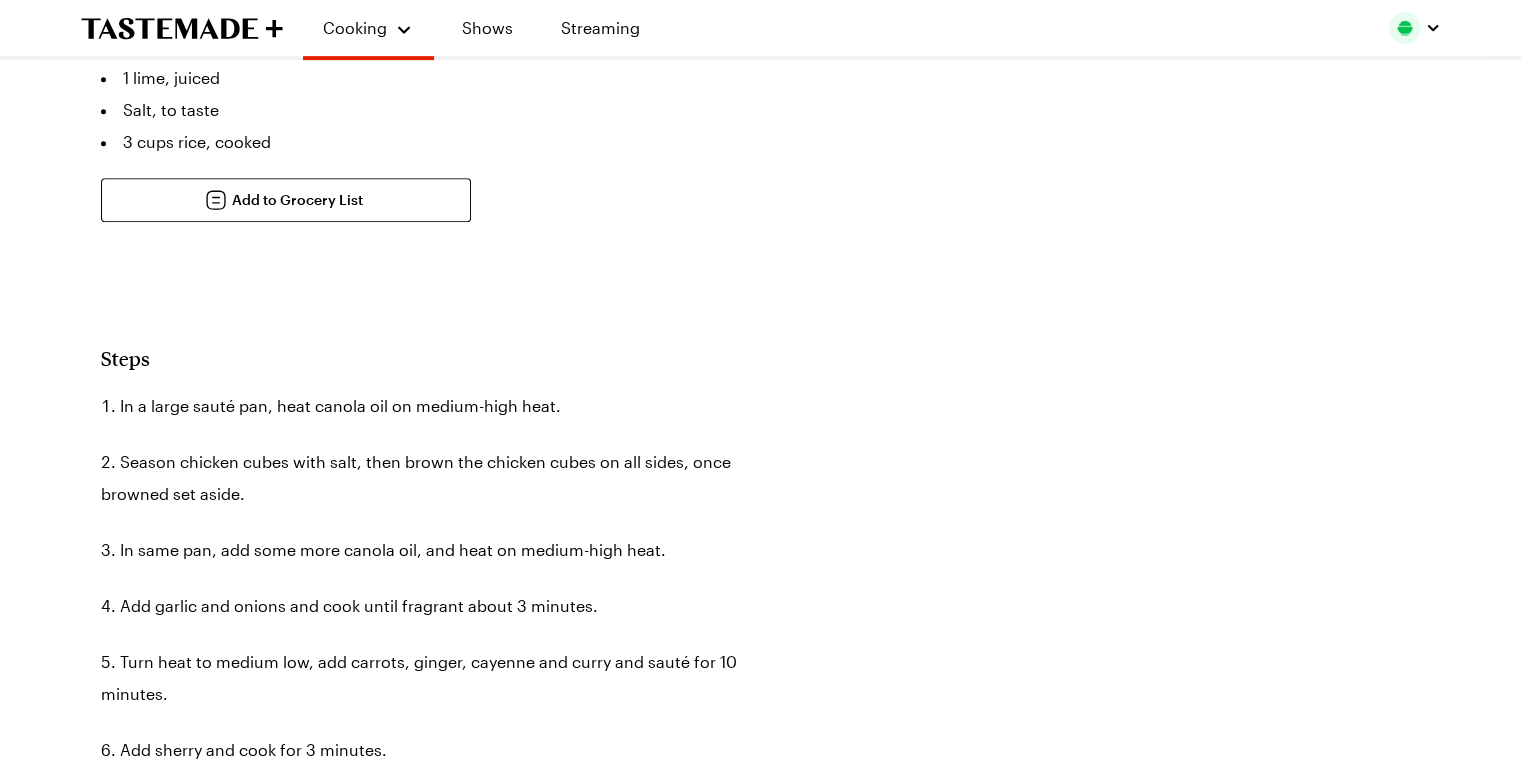 scroll, scrollTop: 0, scrollLeft: 0, axis: both 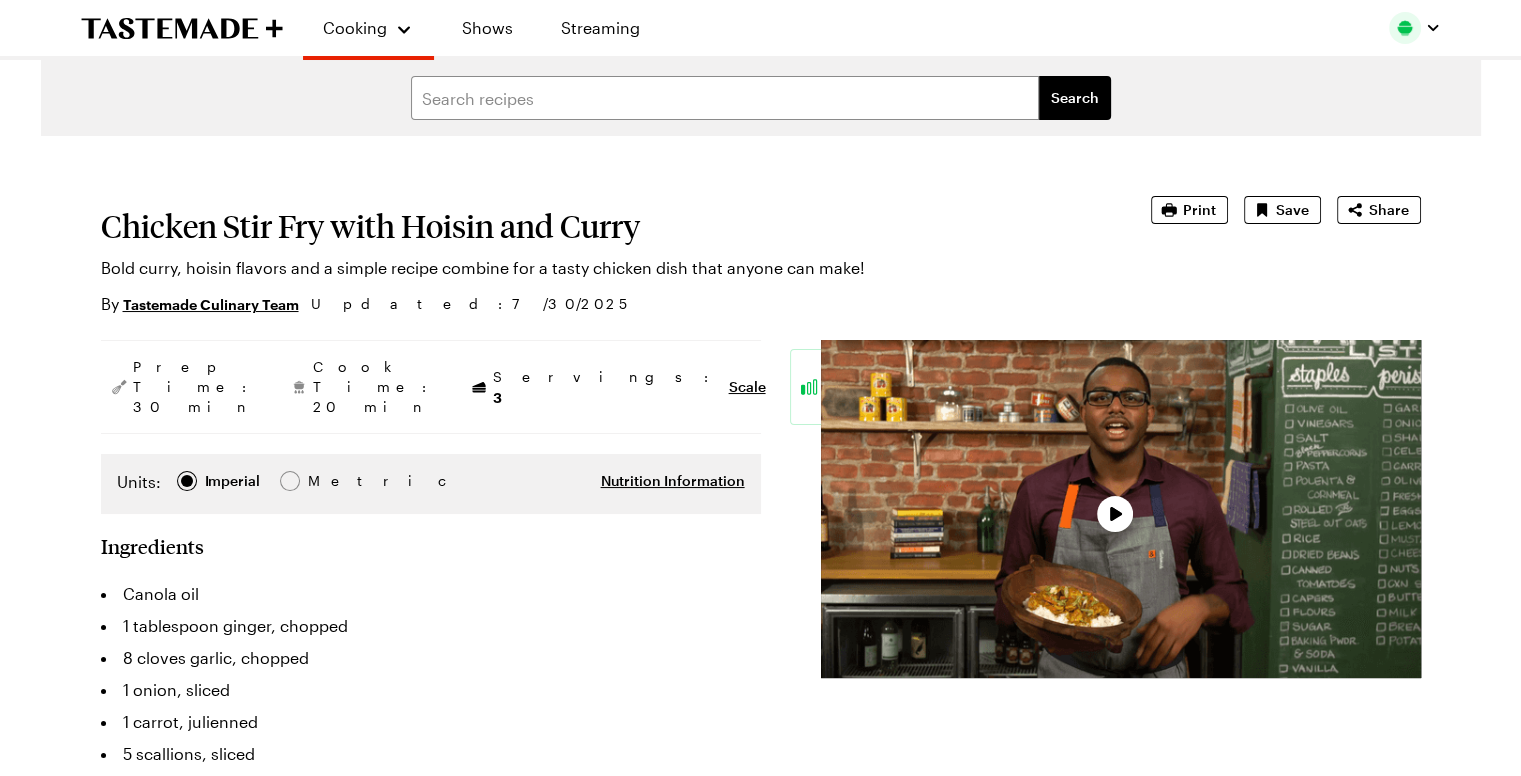 type on "x" 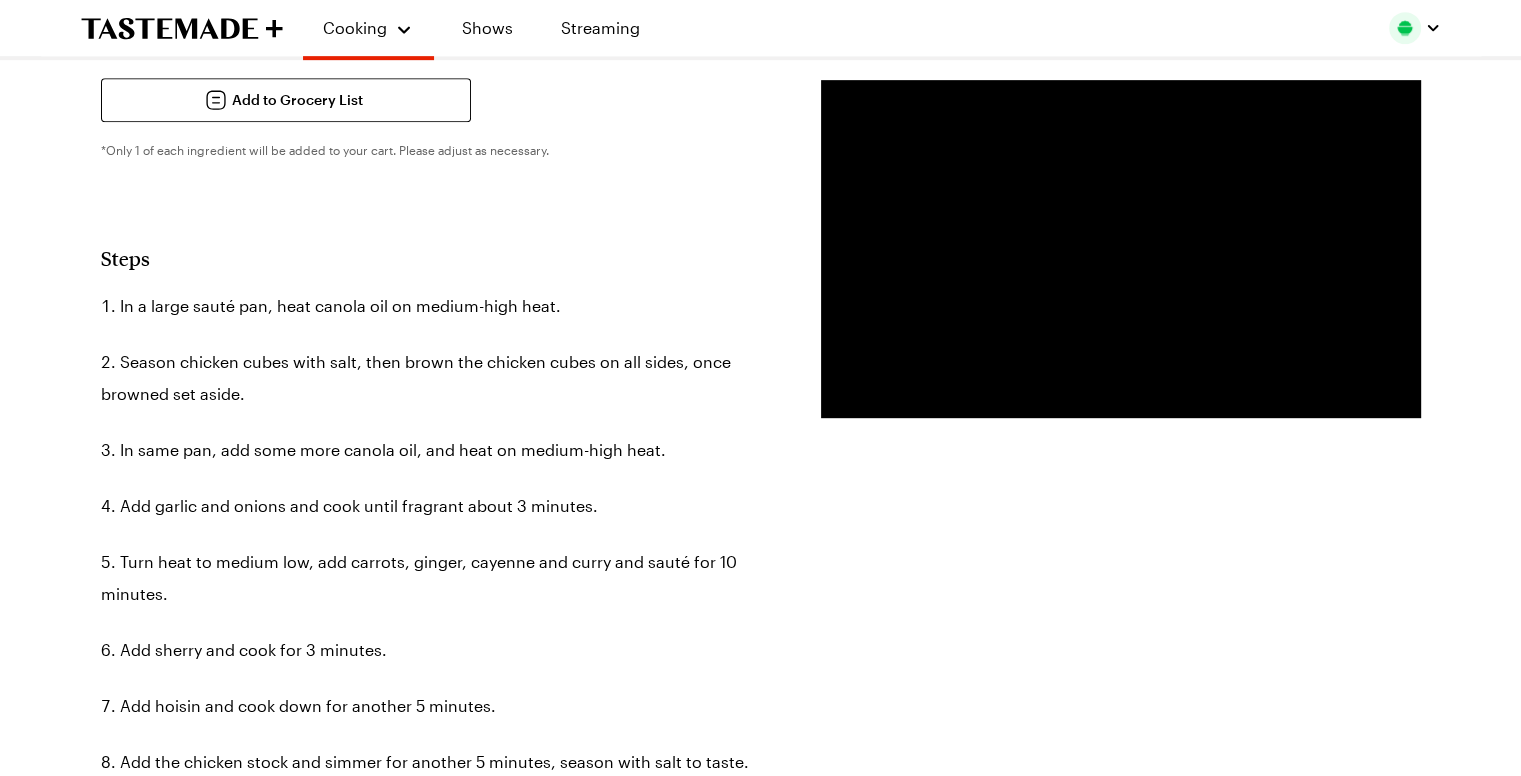 scroll, scrollTop: 1100, scrollLeft: 0, axis: vertical 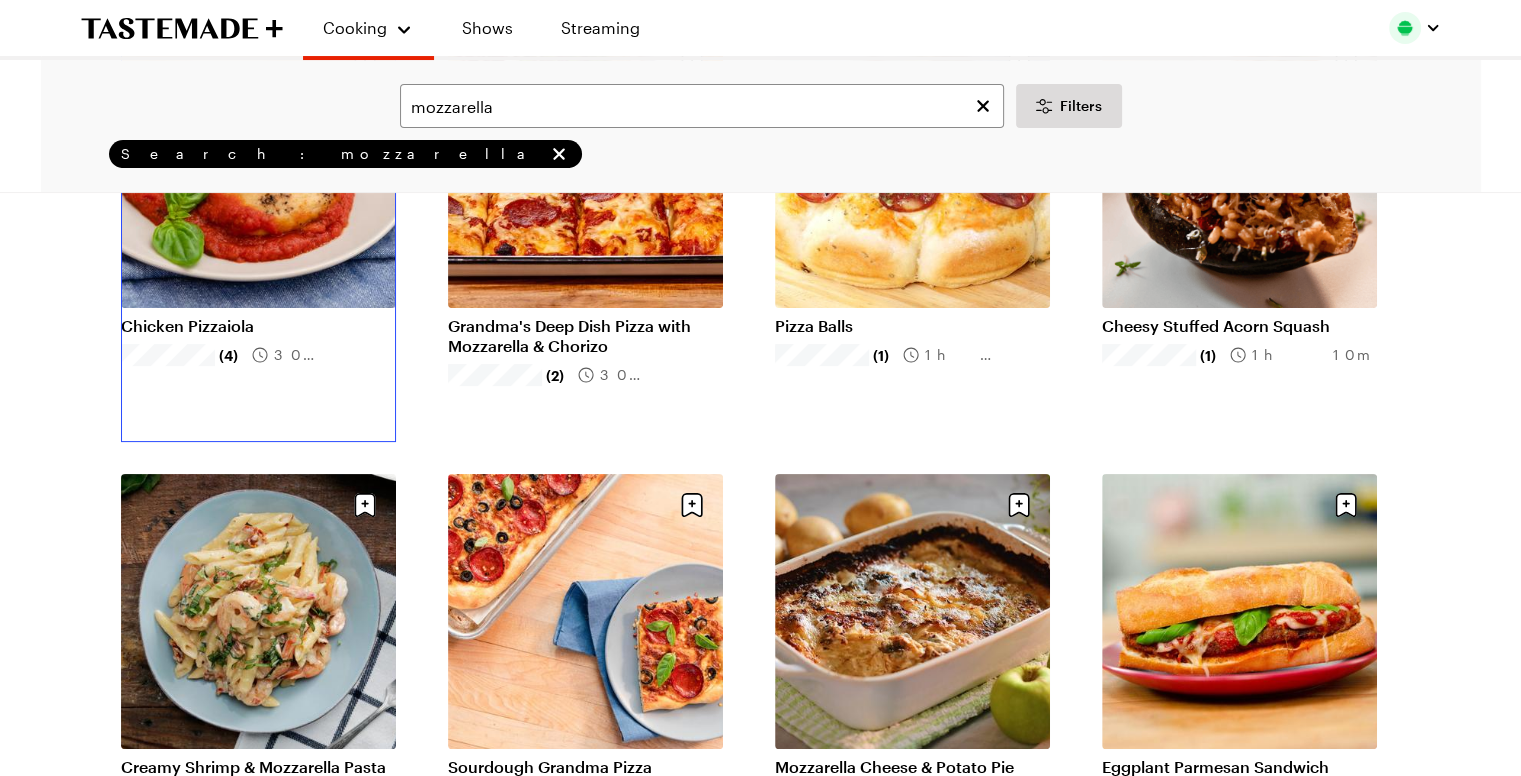 click on "Chicken Pizzaiola" at bounding box center [258, 326] 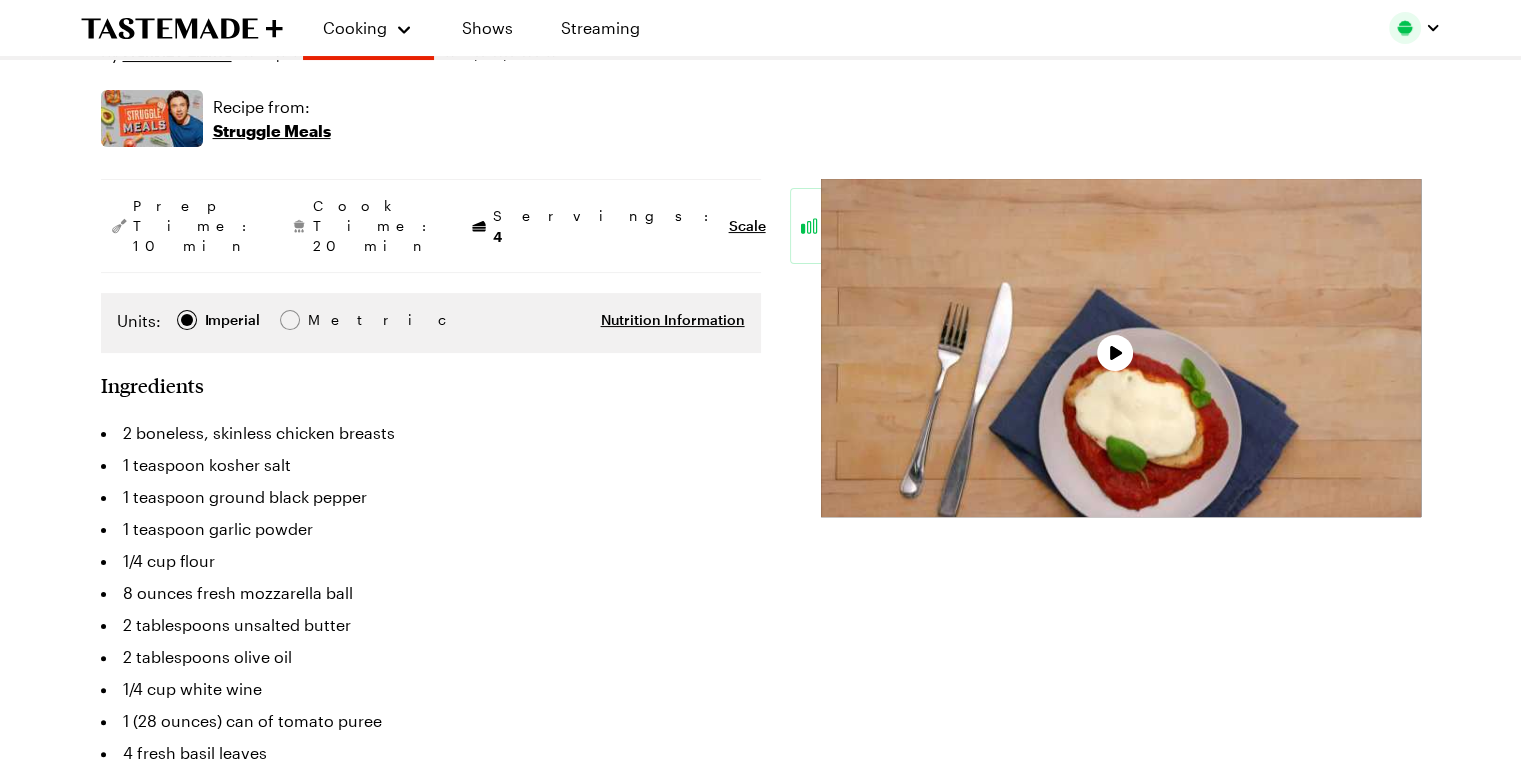 scroll, scrollTop: 0, scrollLeft: 0, axis: both 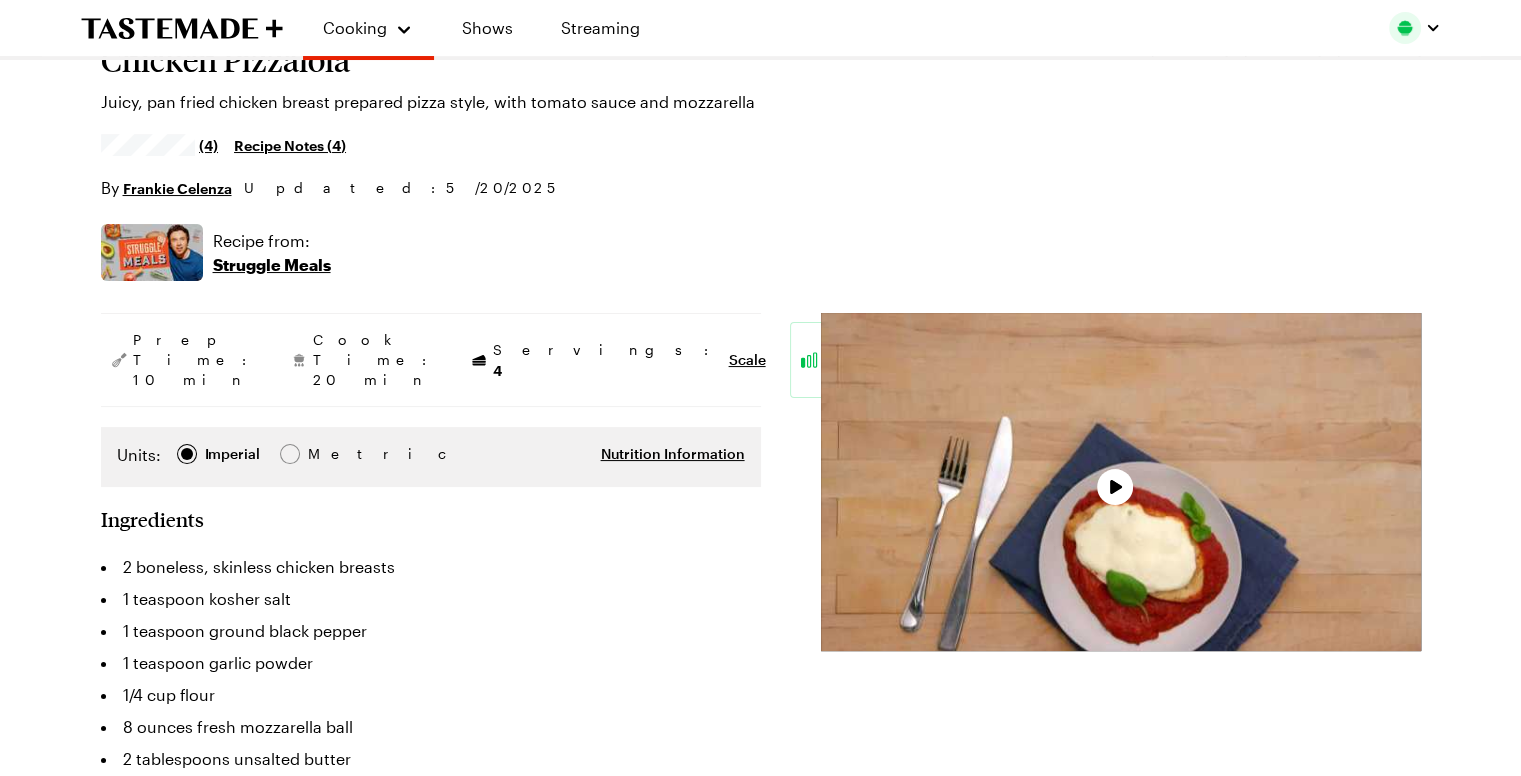 type on "x" 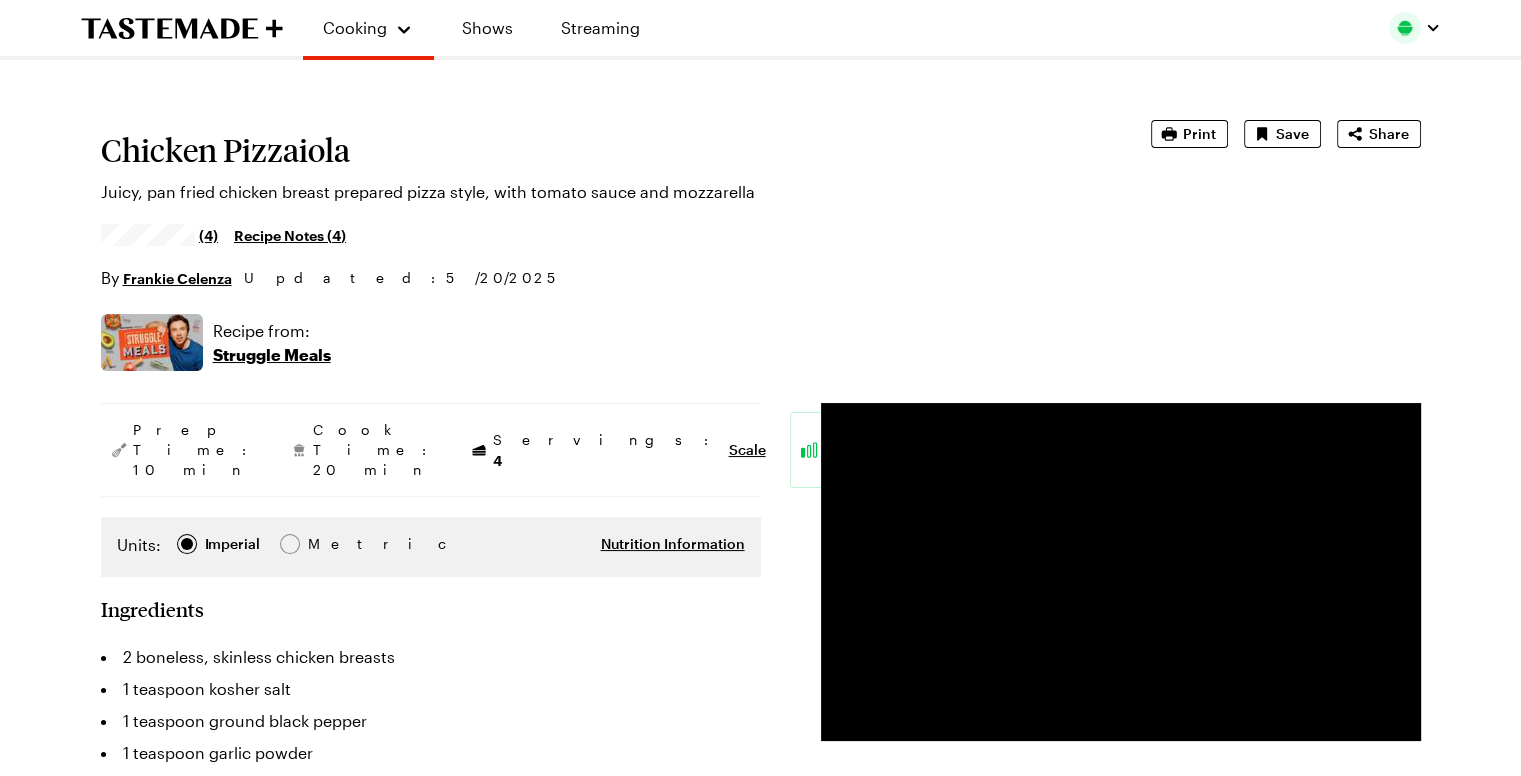 scroll, scrollTop: 0, scrollLeft: 0, axis: both 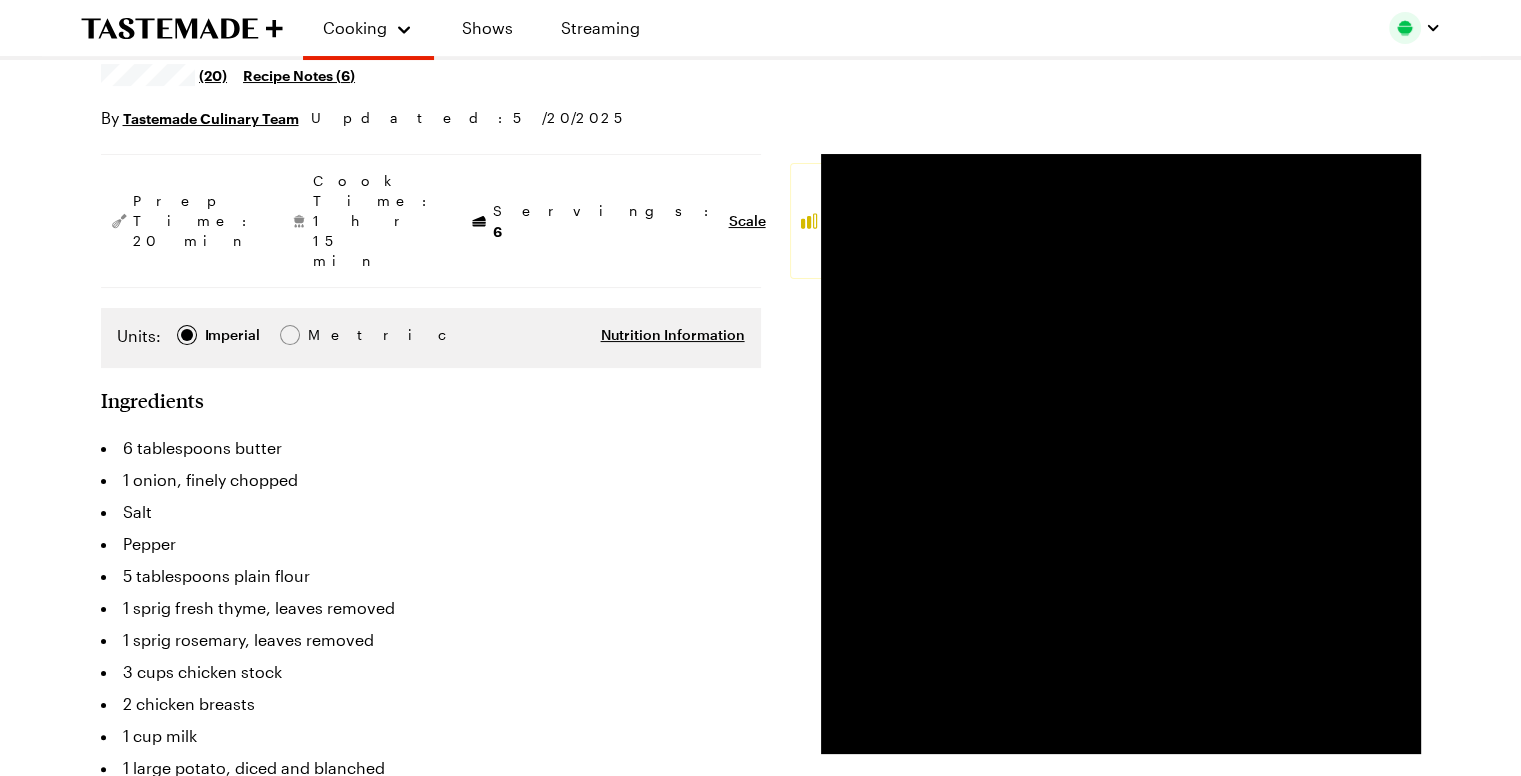 type on "x" 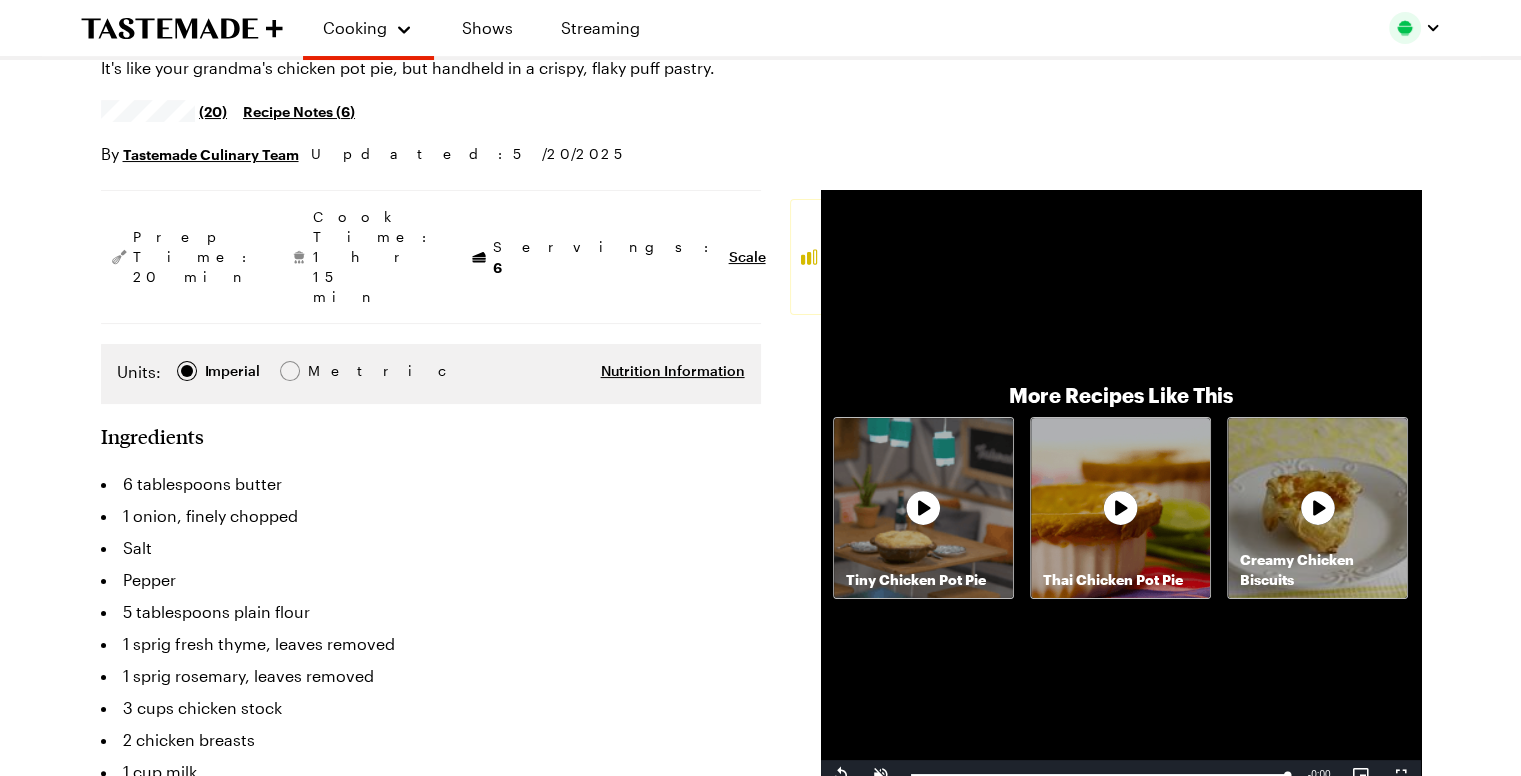 scroll, scrollTop: 0, scrollLeft: 0, axis: both 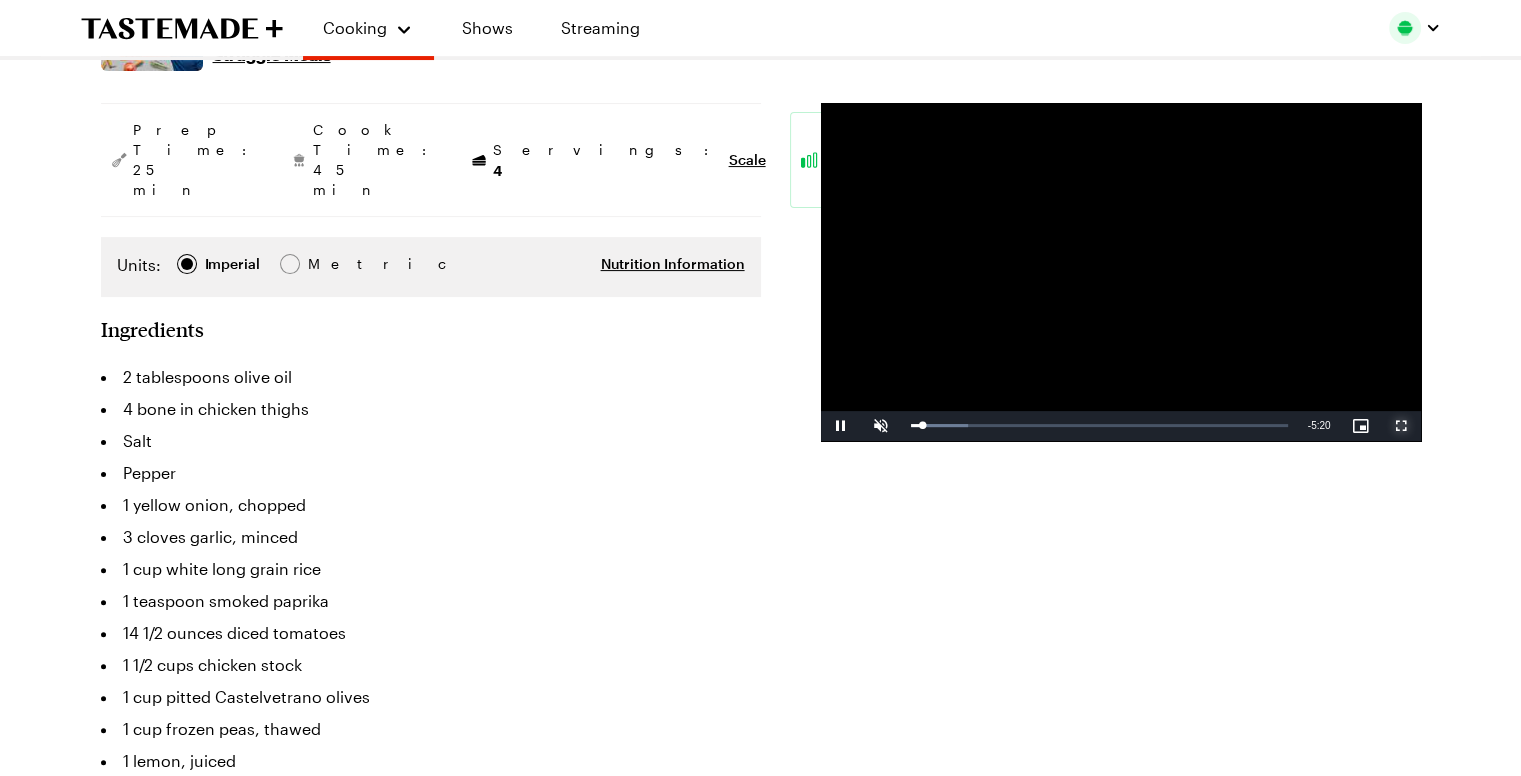 click at bounding box center (1401, 426) 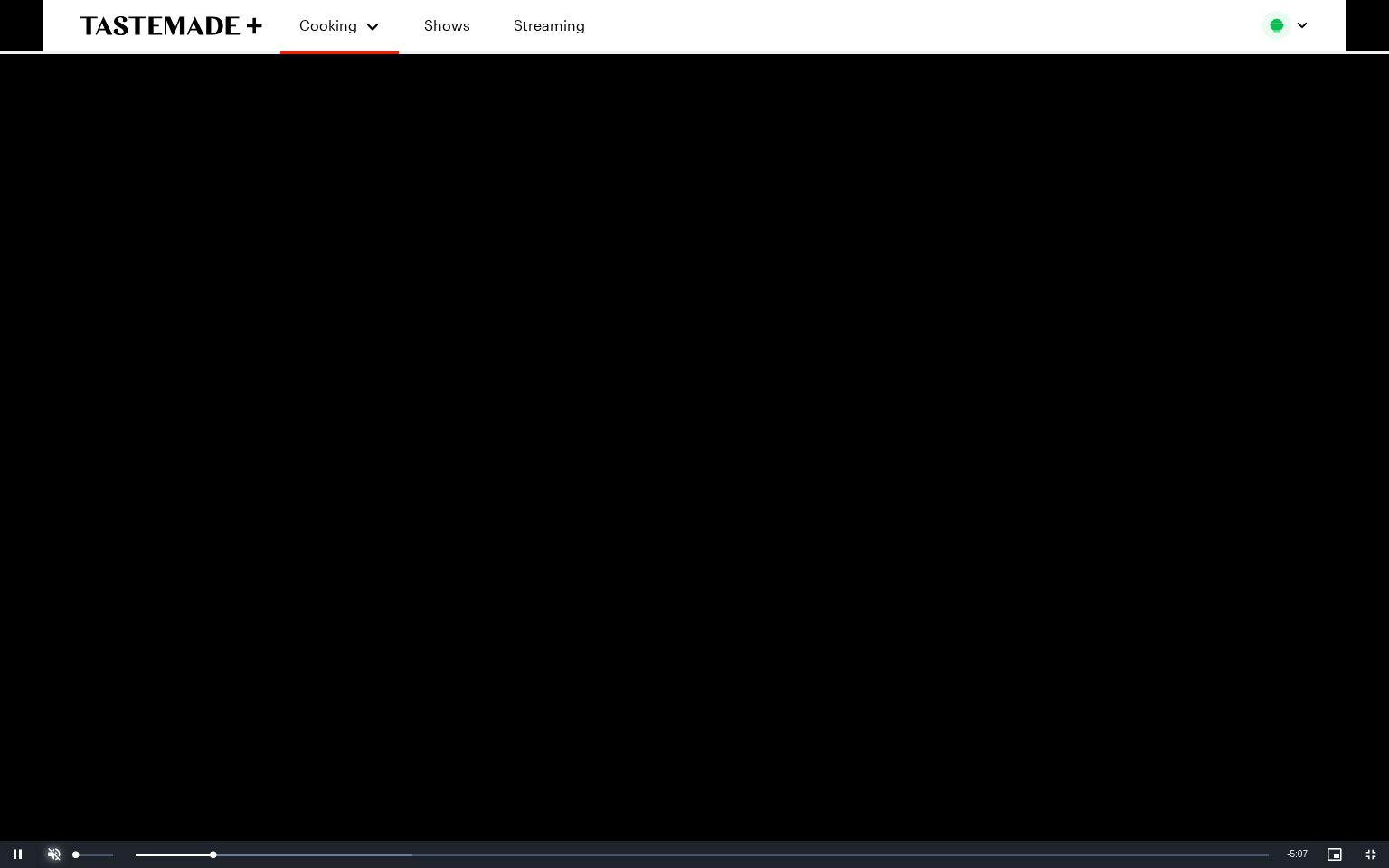 click at bounding box center [54, 854] 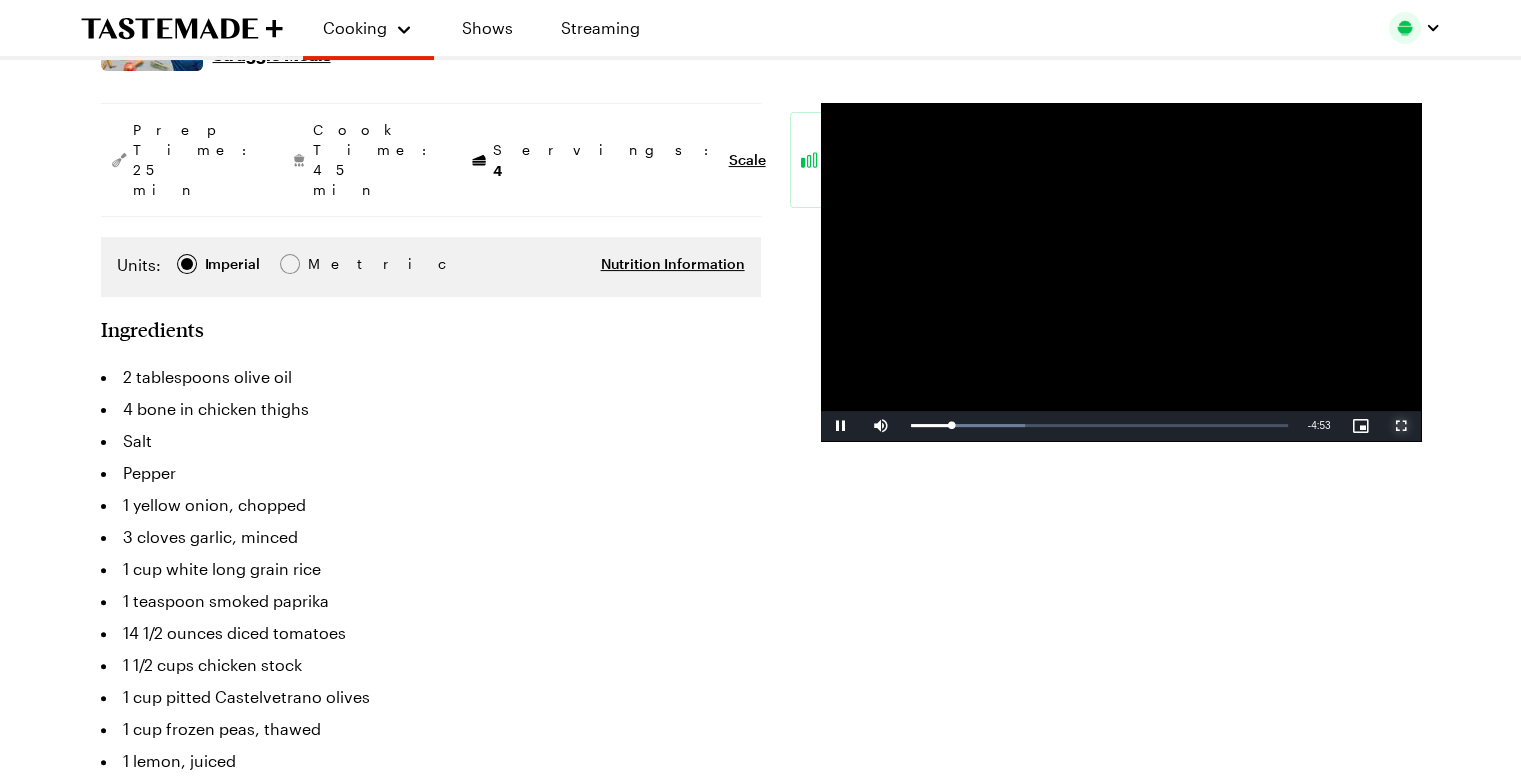 click at bounding box center (1401, 426) 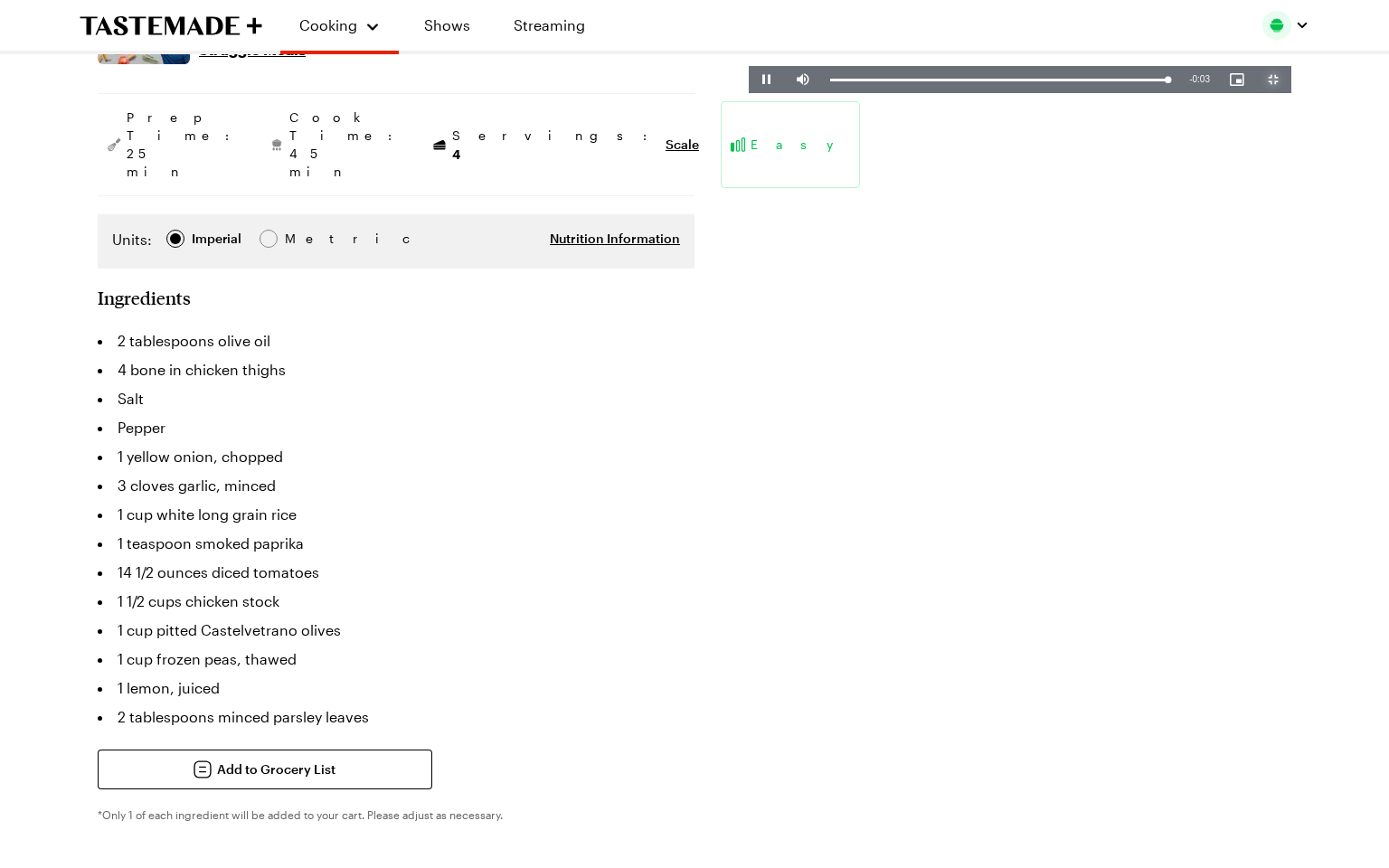 type on "x" 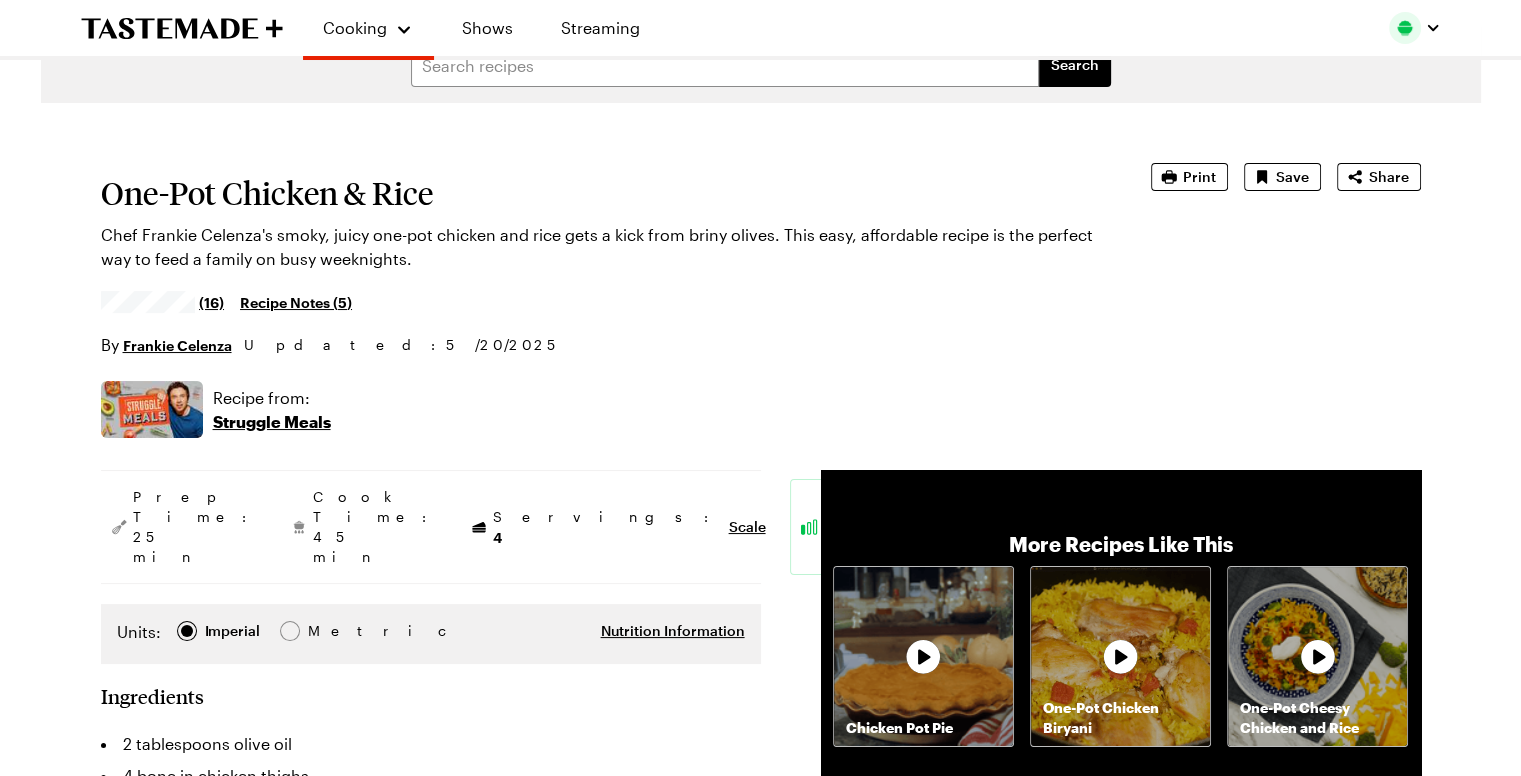 scroll, scrollTop: 0, scrollLeft: 0, axis: both 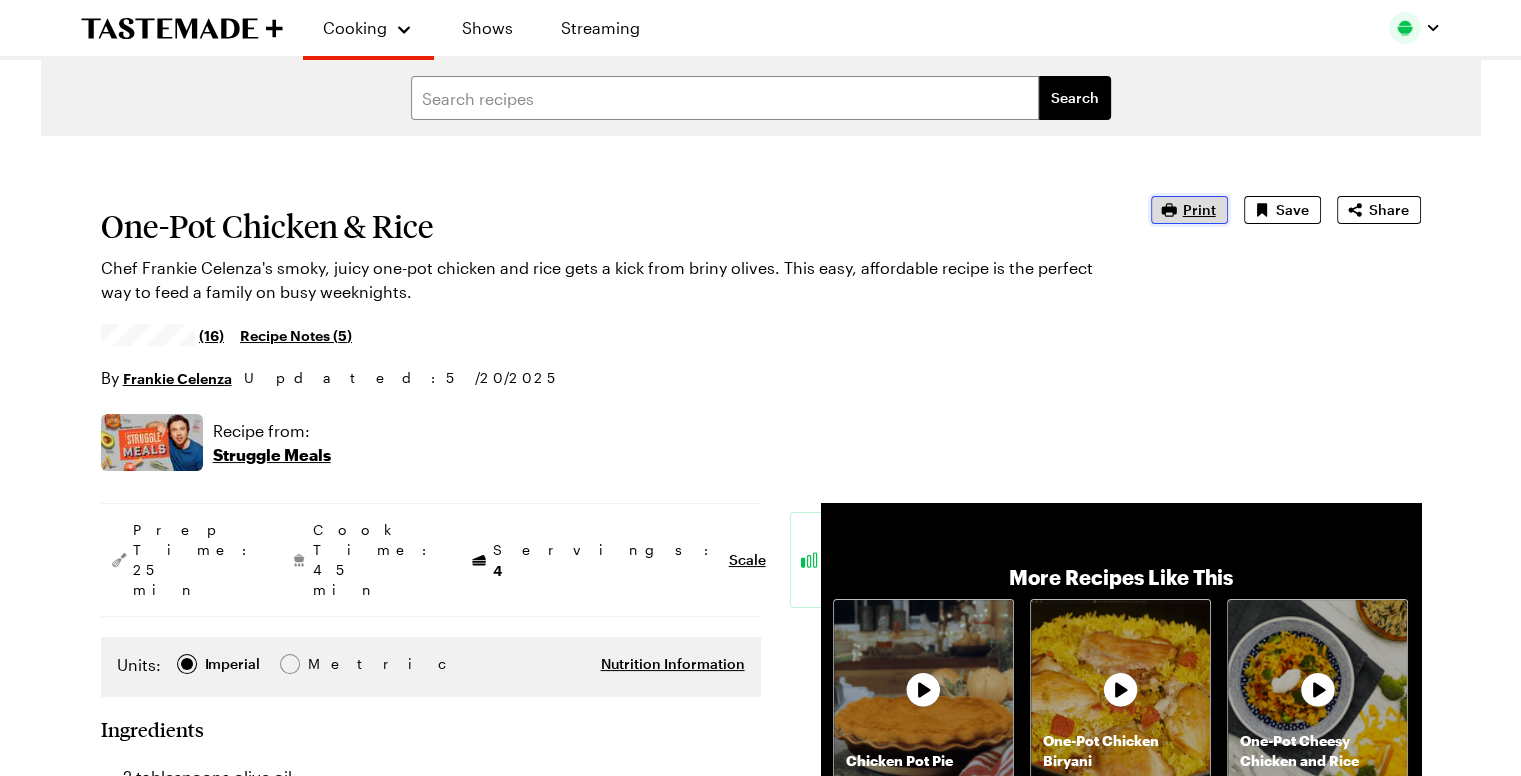 click on "Print" at bounding box center (1199, 210) 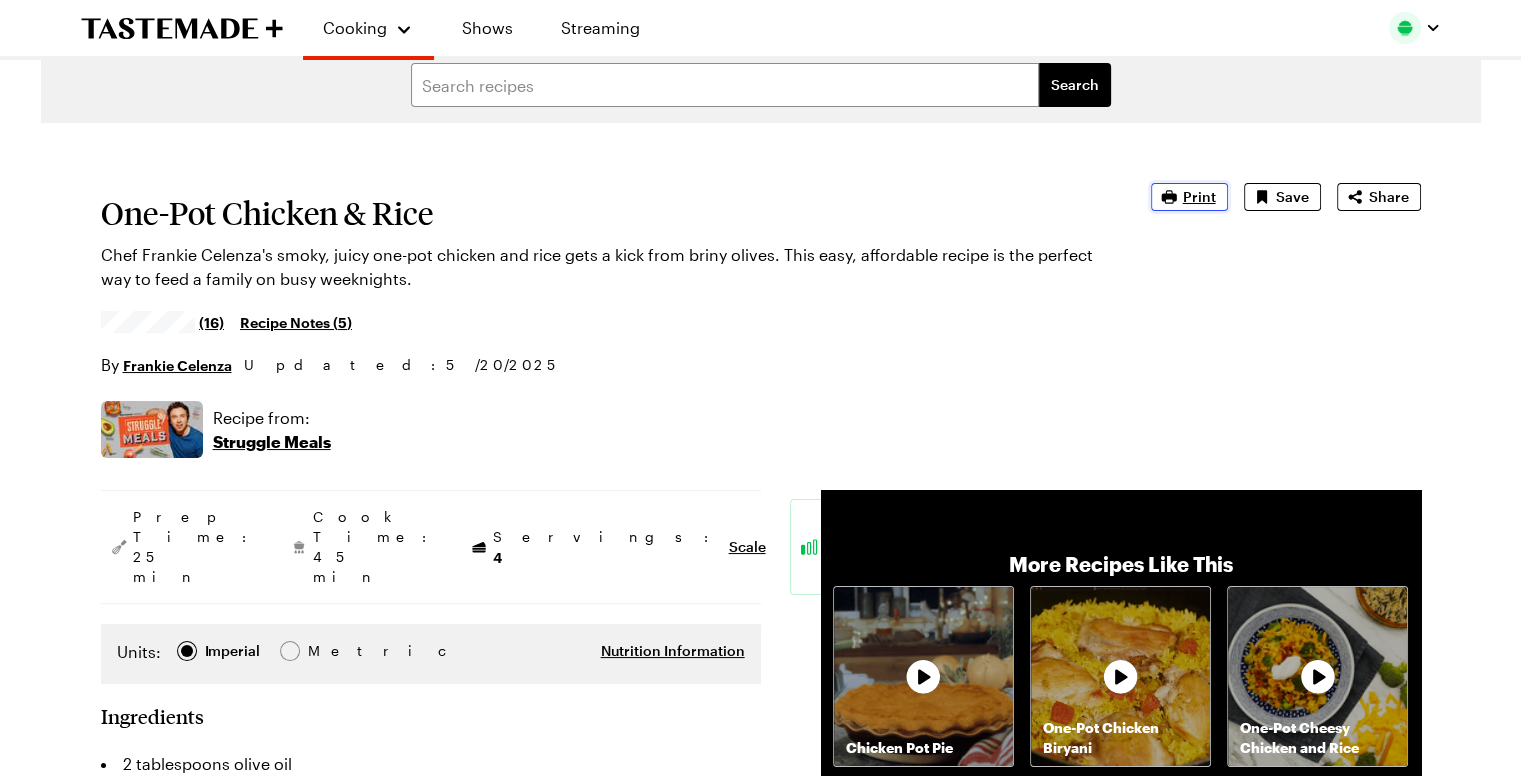 scroll, scrollTop: 0, scrollLeft: 0, axis: both 